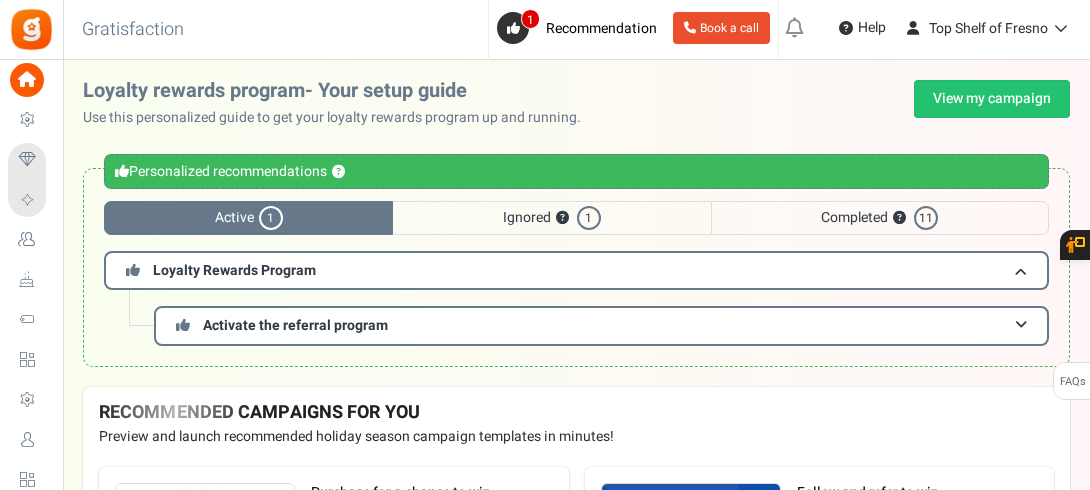 scroll, scrollTop: 0, scrollLeft: 0, axis: both 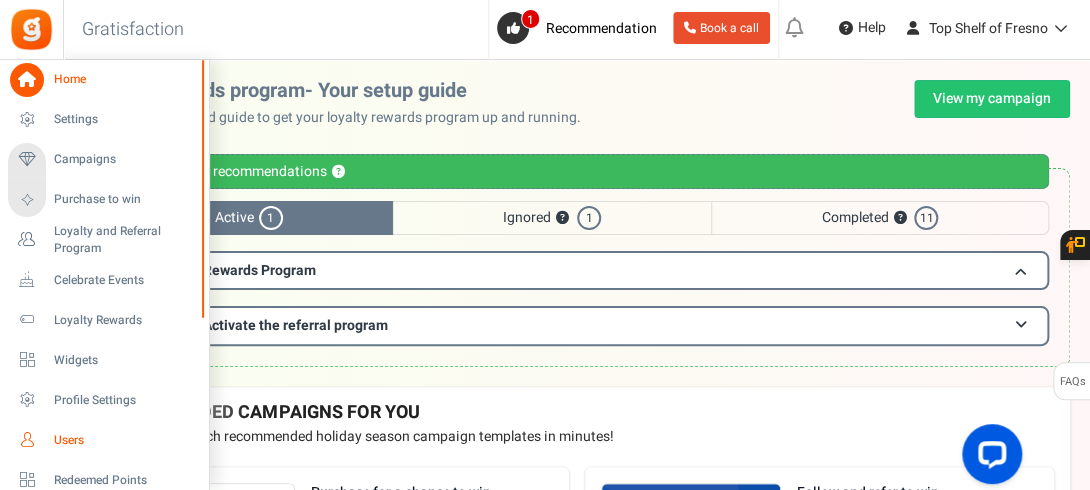 click on "Users" at bounding box center [124, 440] 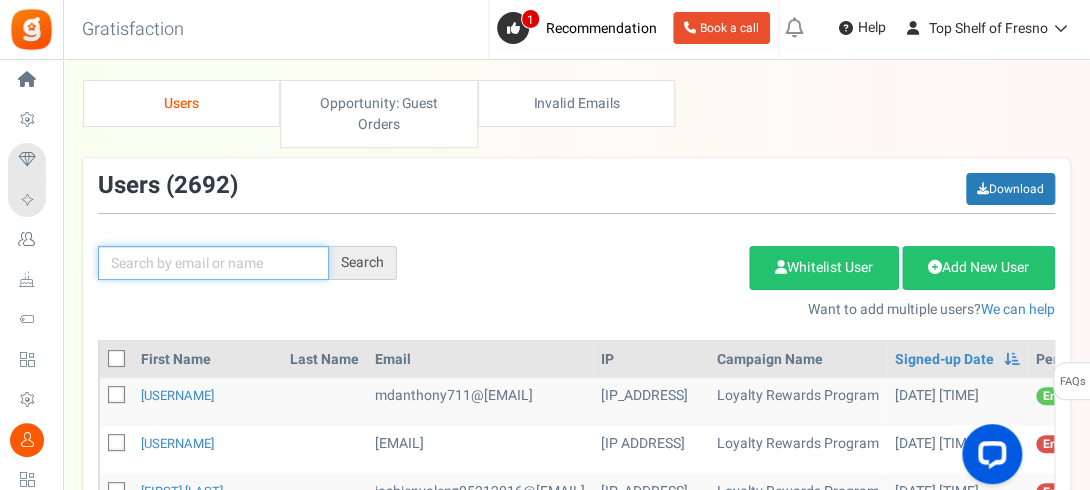 click at bounding box center (213, 263) 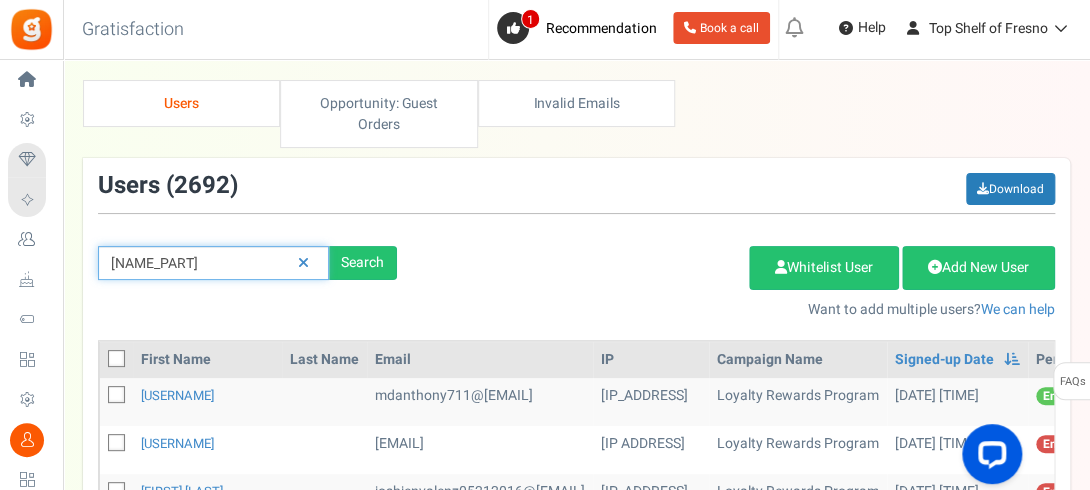 type on "[NAME_PART]" 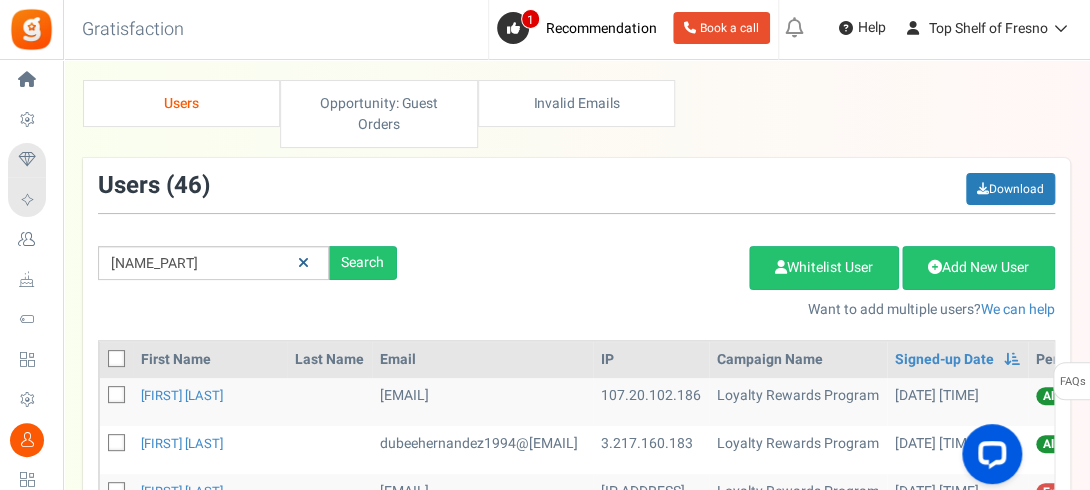 click at bounding box center (303, 263) 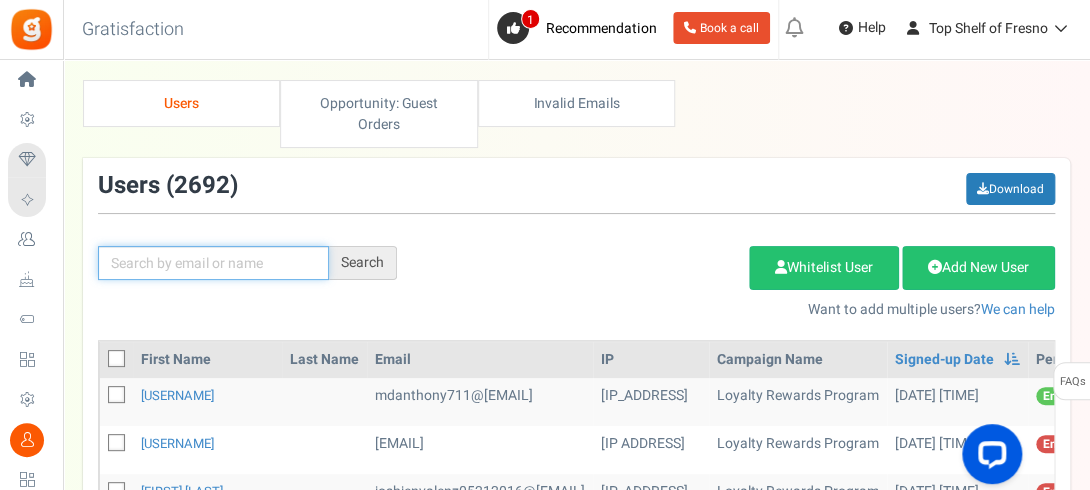 click at bounding box center [213, 263] 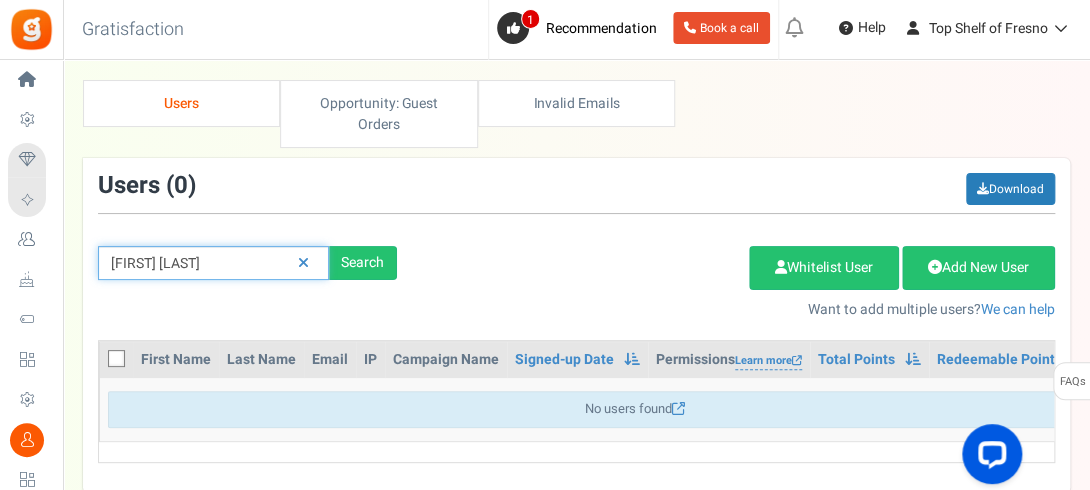 click on "[FIRST] [LAST]" at bounding box center [213, 263] 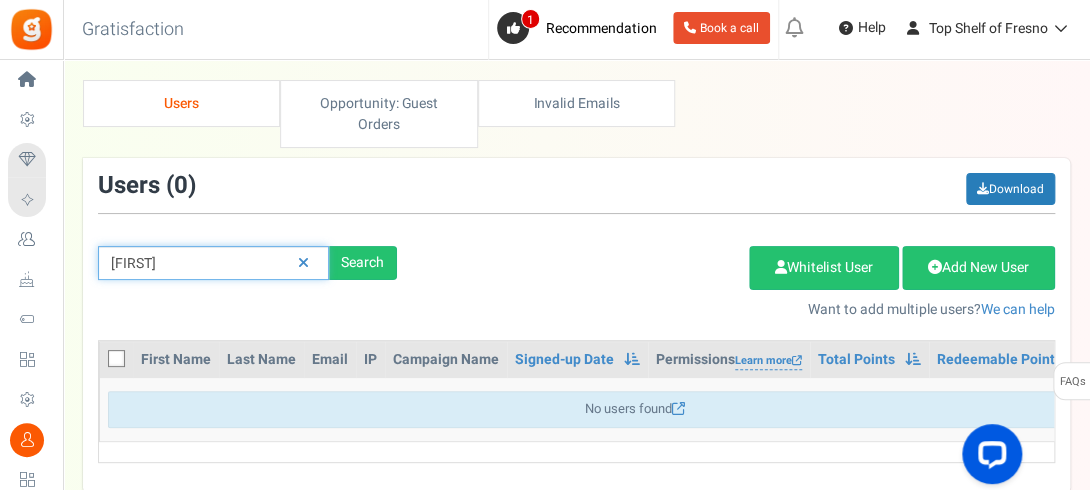 type on "[FIRST]" 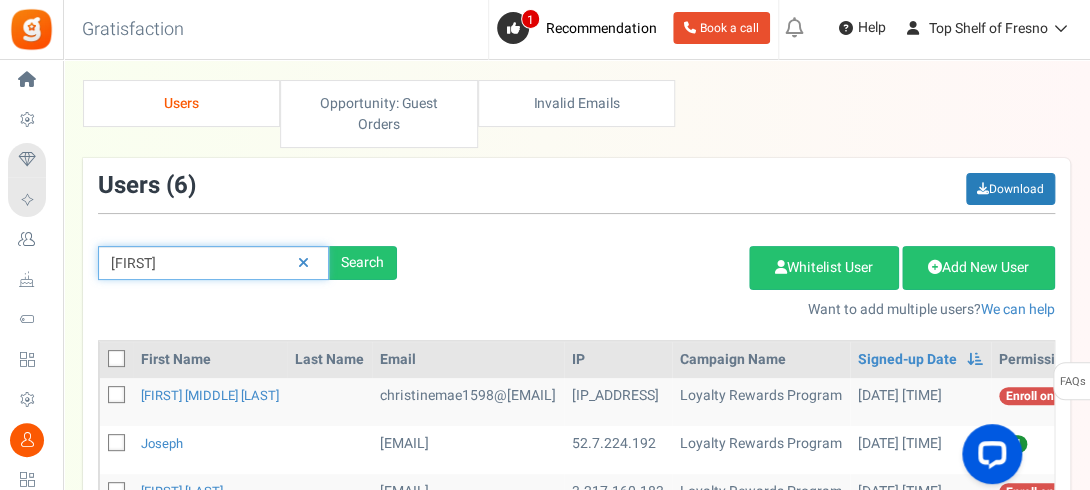 scroll, scrollTop: 381, scrollLeft: 0, axis: vertical 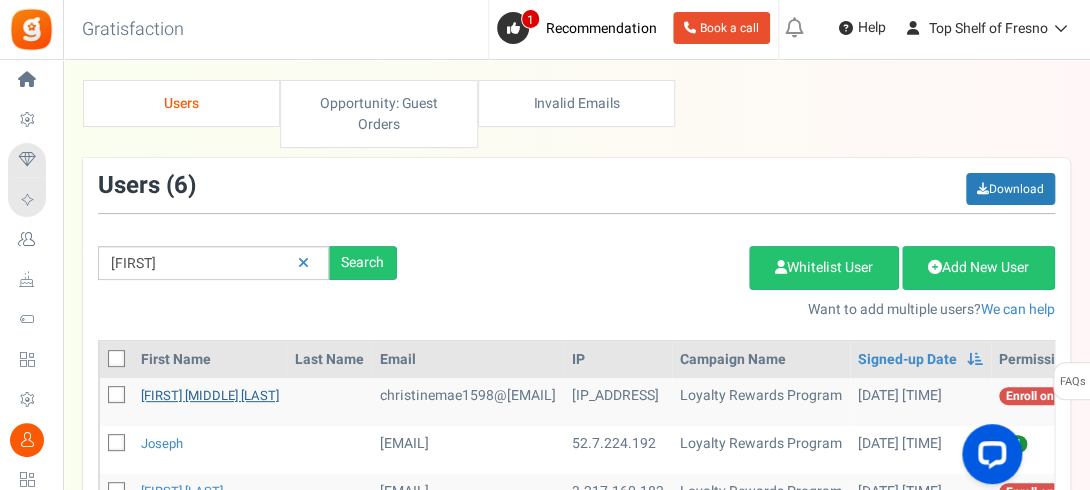 click on "[FIRST] [MIDDLE] [LAST]" at bounding box center (210, 395) 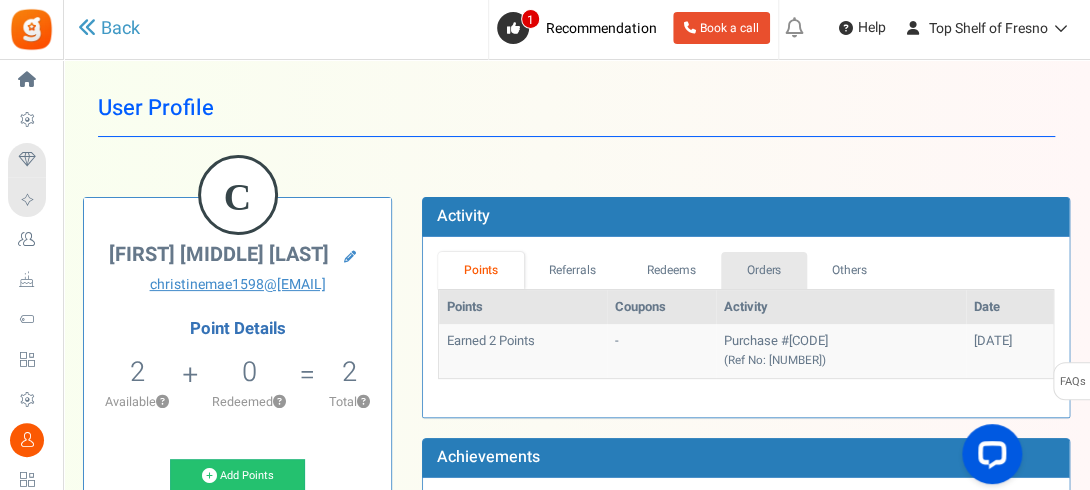 click on "Orders" at bounding box center (764, 270) 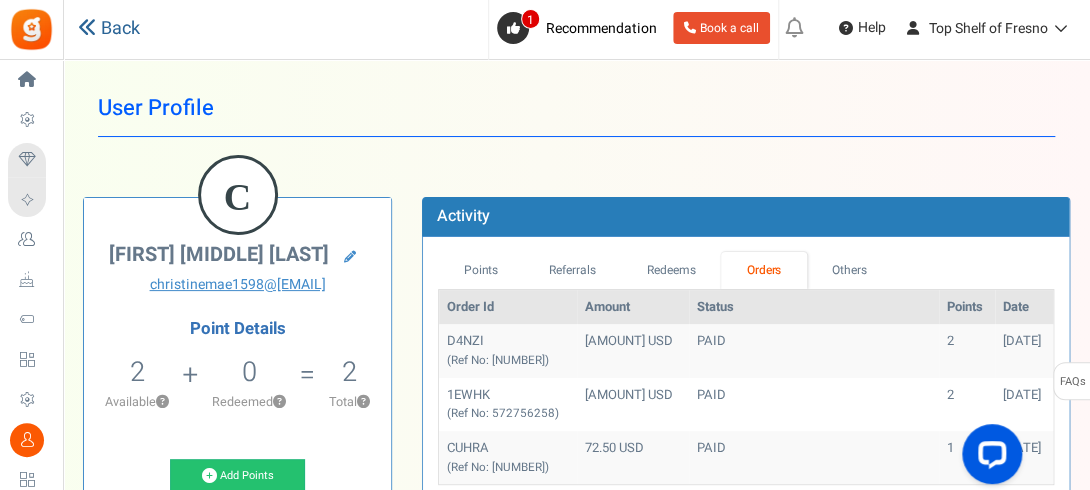 click on "Back" at bounding box center [109, 29] 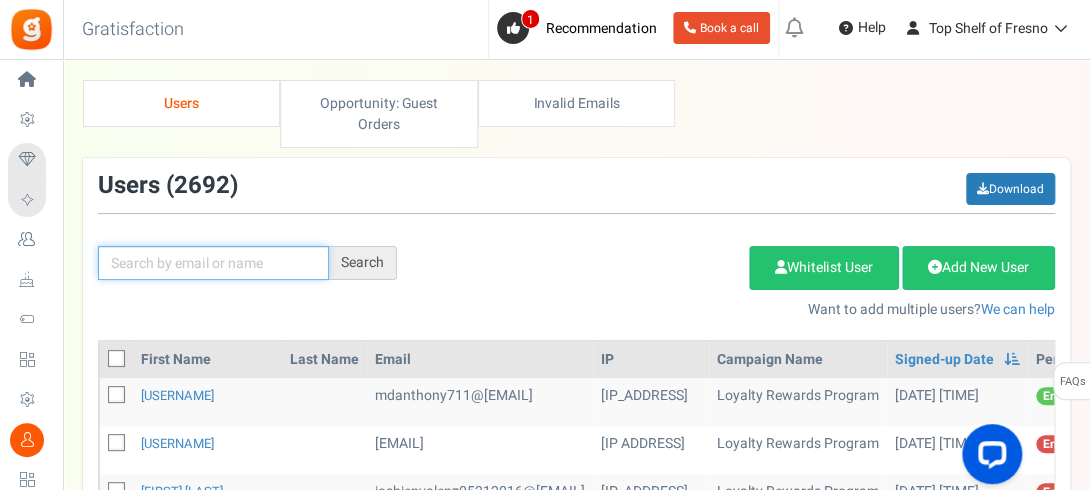 click at bounding box center [213, 263] 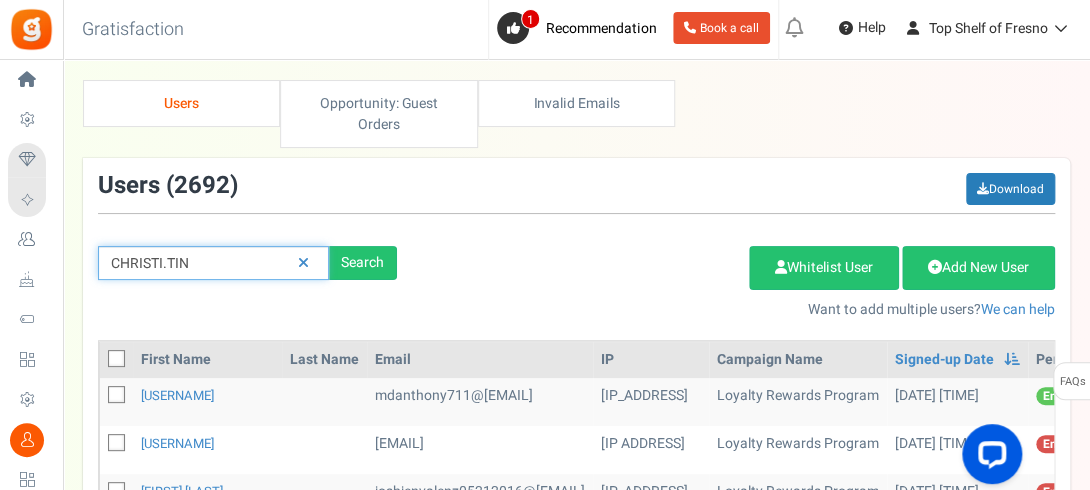 type on "CHRISTI.TIN" 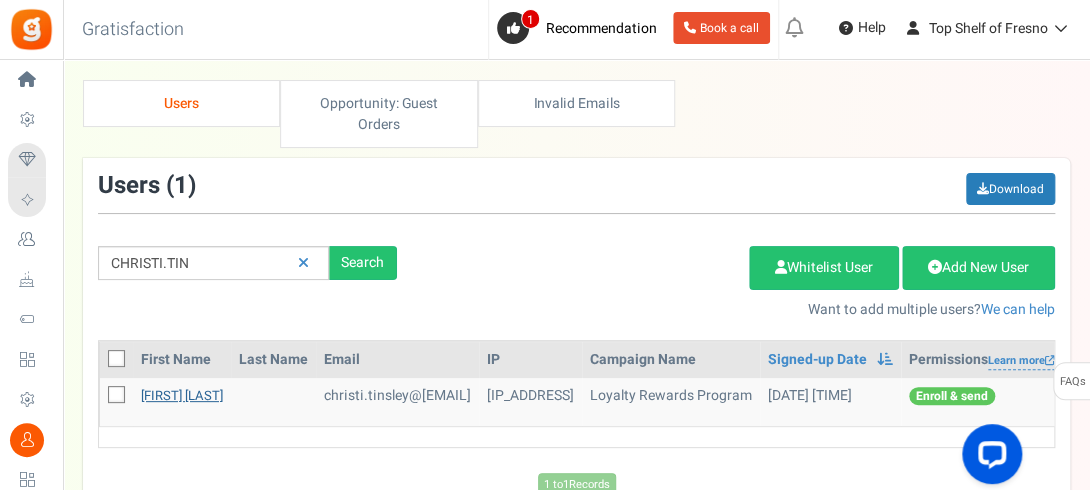 click on "[FIRST] [LAST]" at bounding box center [182, 395] 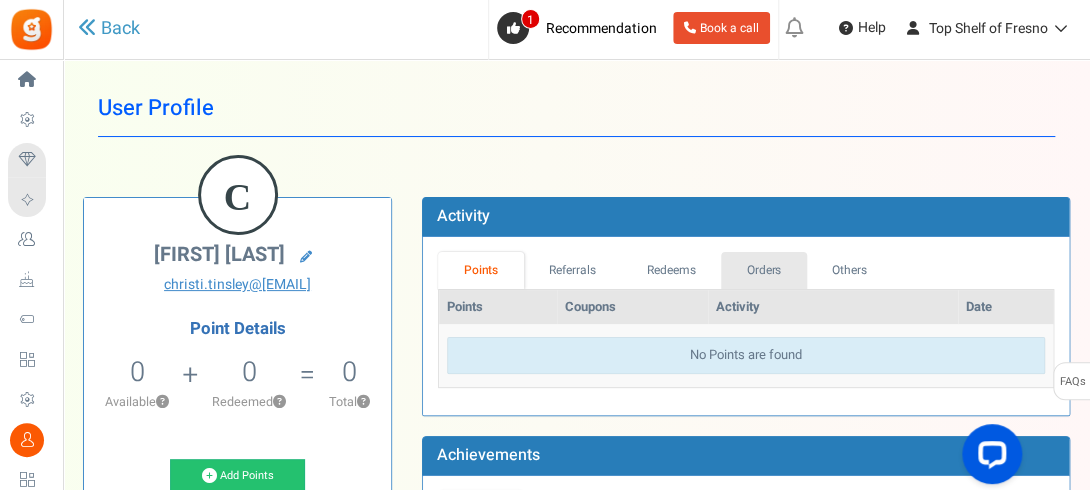 click on "Orders" at bounding box center [764, 270] 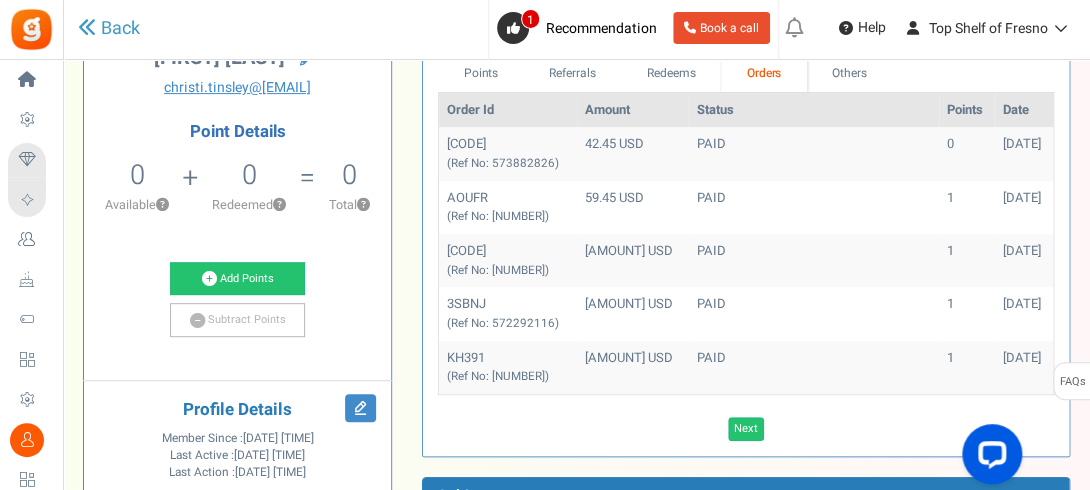 scroll, scrollTop: 200, scrollLeft: 0, axis: vertical 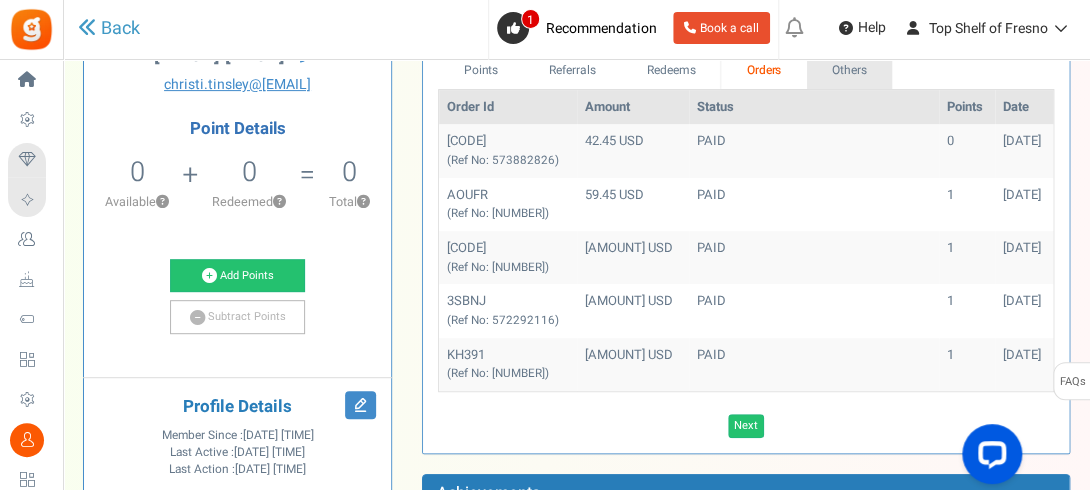 click on "Others" at bounding box center [850, 70] 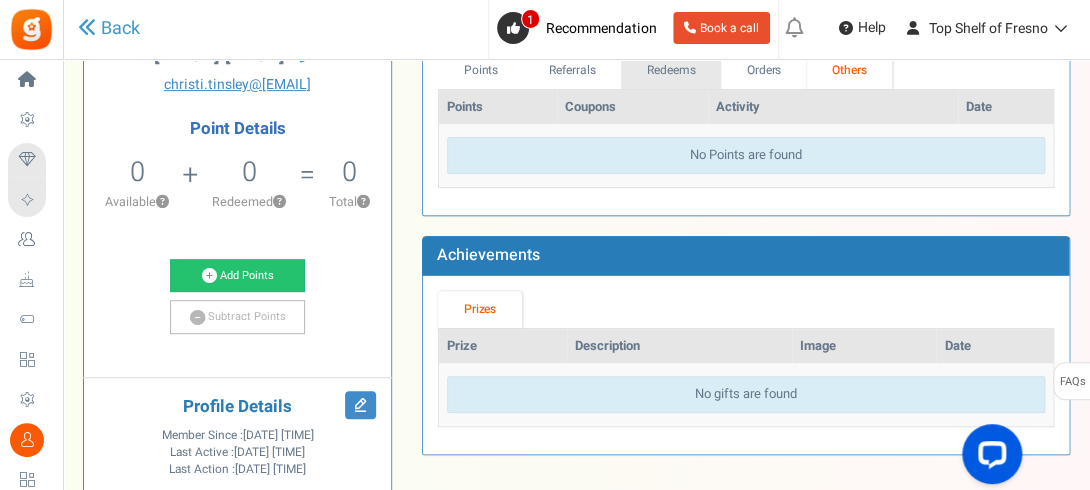 click on "Redeems" at bounding box center [671, 70] 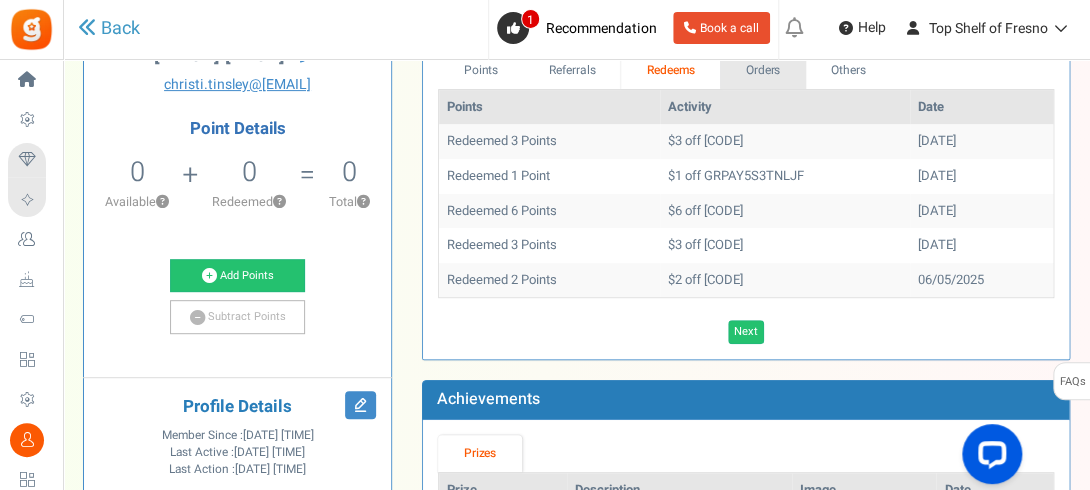 click on "Orders" at bounding box center (763, 70) 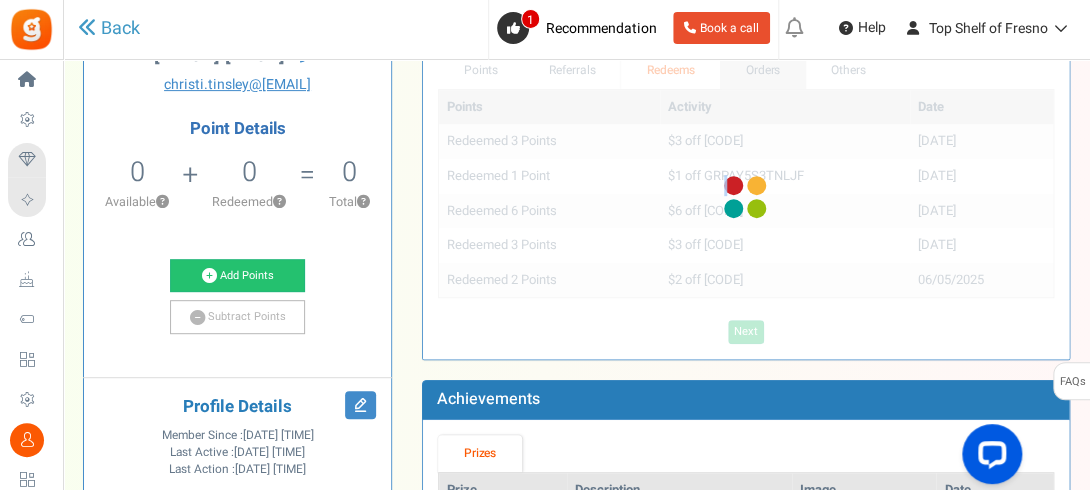 click on "Points
Referrals
Redeems
Orders
Others
Points   Activity   Date
Redeemed 3 Points
$3 off GRPAYVR9VY4LQ
[DATE]
Redeemed 1 Point
$1 off GRPAY5S3TNLJF
[DATE]
Redeemed 6 Points
$6 off GRPAY4S8QCAAA
[DATE]
Redeemed 3 Points
$3 off GRPAYNP2J5EGW" at bounding box center (746, 198) 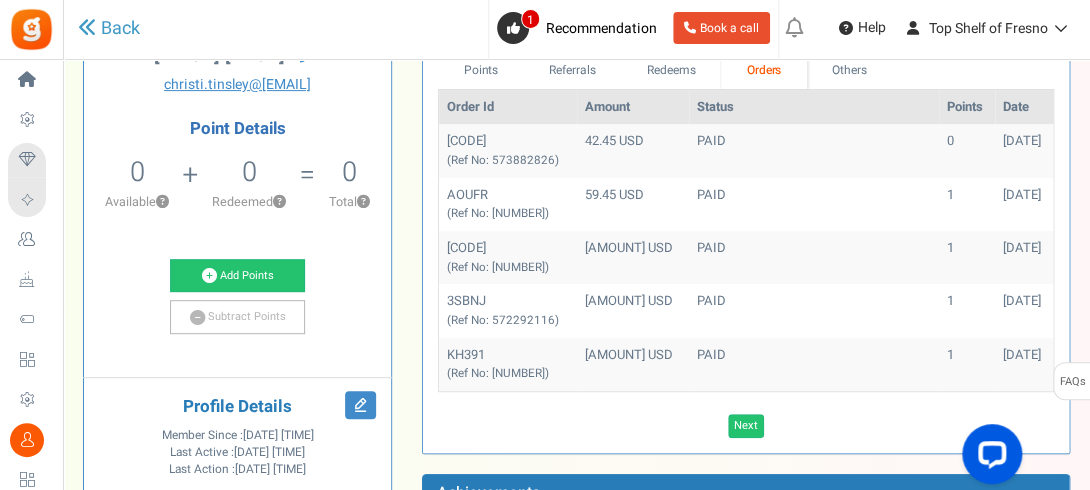 scroll, scrollTop: 628, scrollLeft: 0, axis: vertical 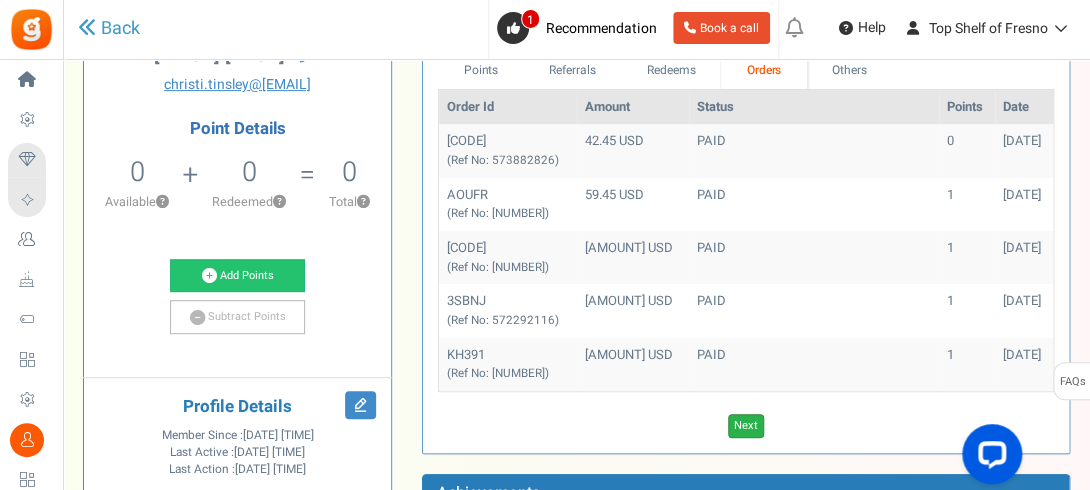 click on "Next" at bounding box center (746, 426) 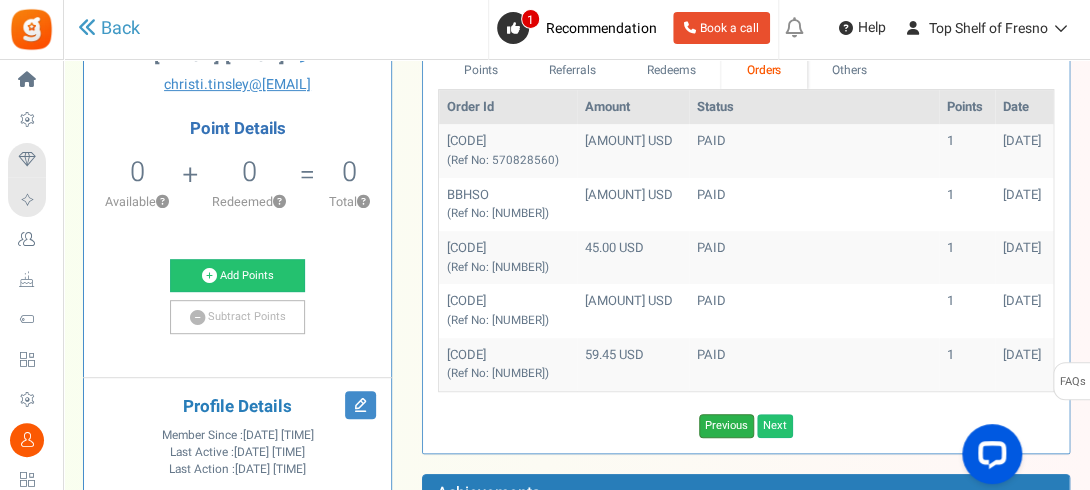 click on "Previous" at bounding box center [726, 426] 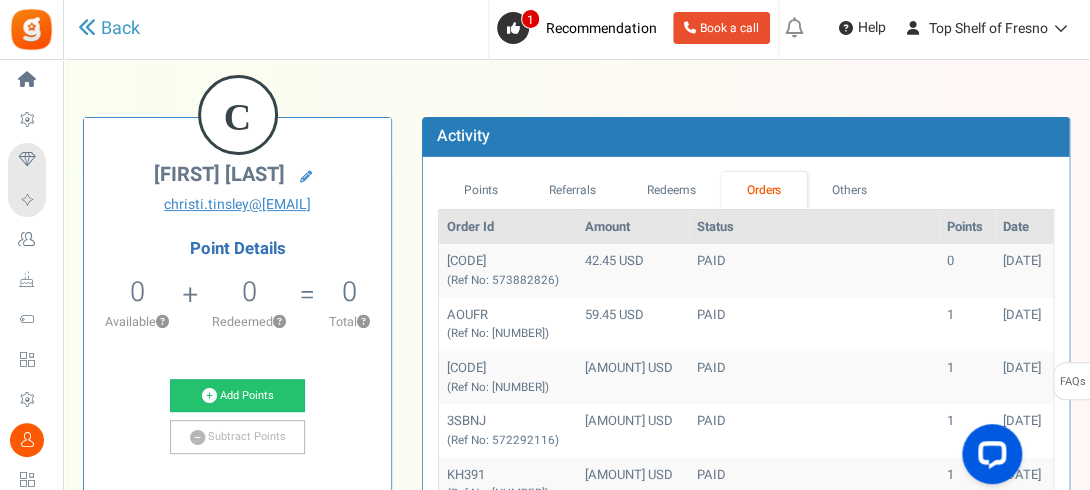 scroll, scrollTop: 40, scrollLeft: 0, axis: vertical 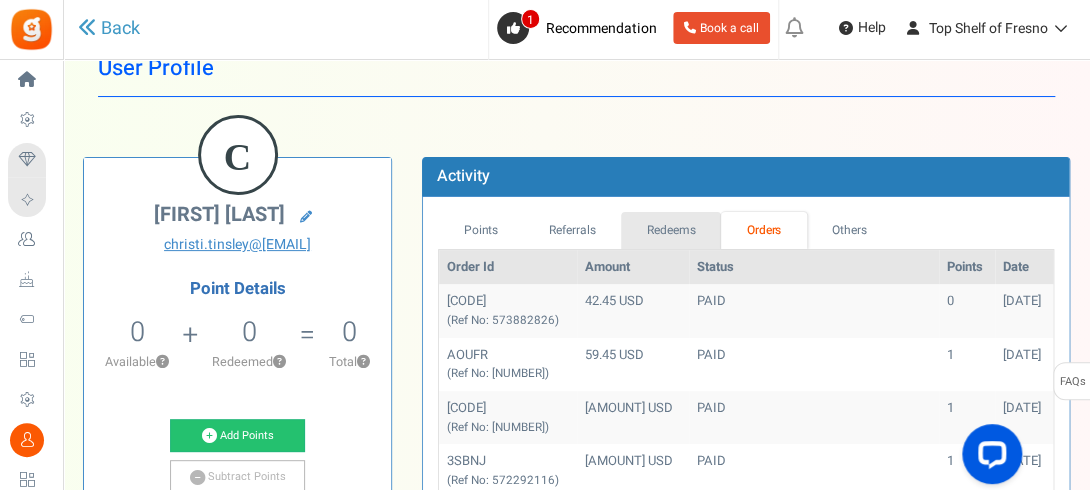 click on "Redeems" at bounding box center [671, 230] 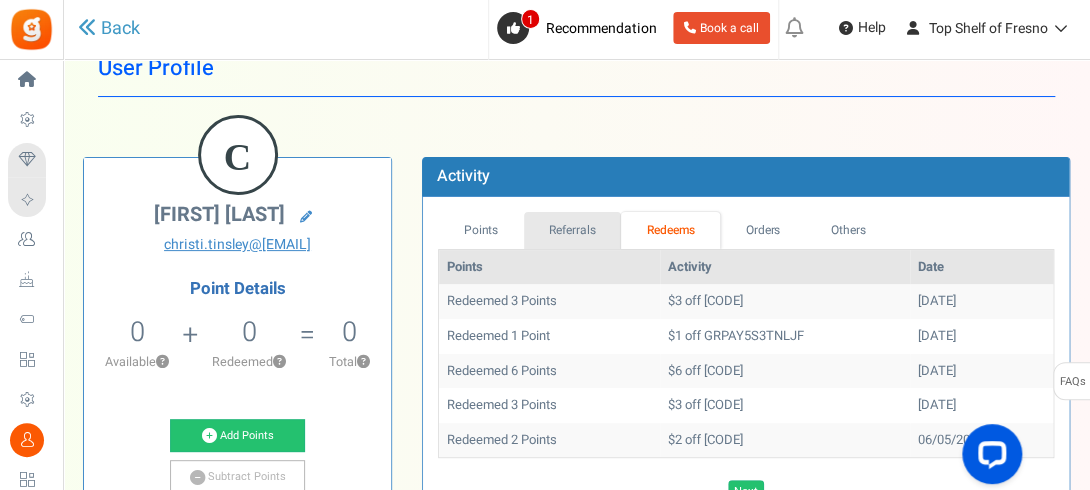 click on "Referrals" at bounding box center (573, 230) 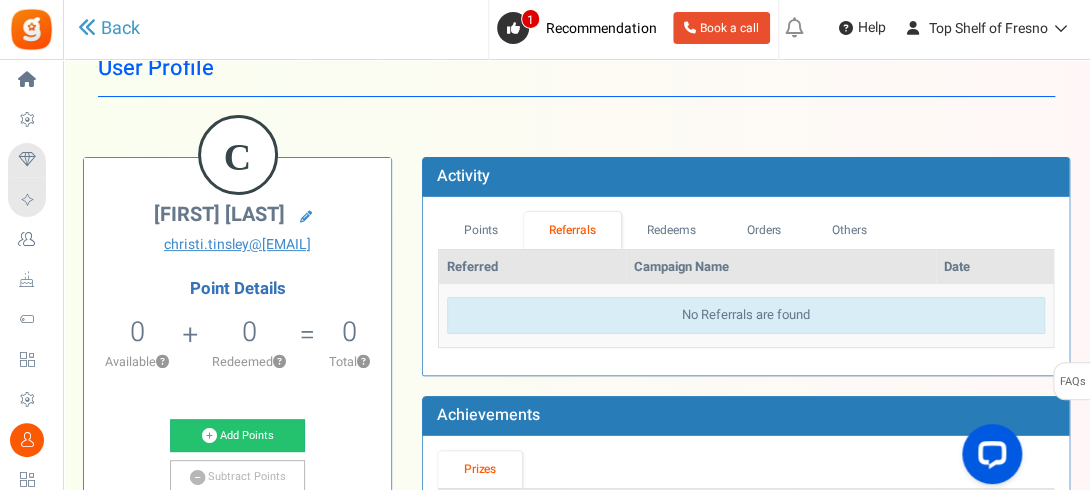 scroll, scrollTop: 468, scrollLeft: 0, axis: vertical 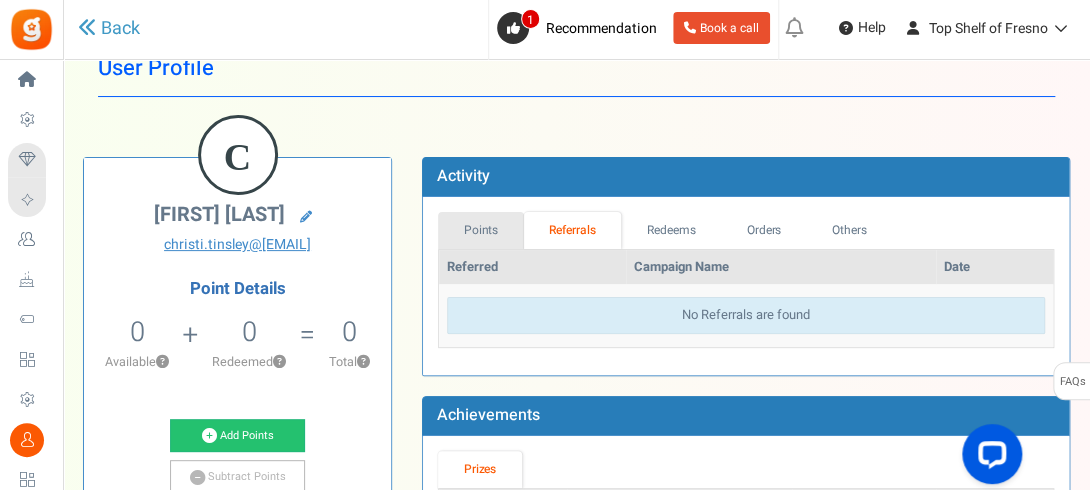 click on "Points" at bounding box center (481, 230) 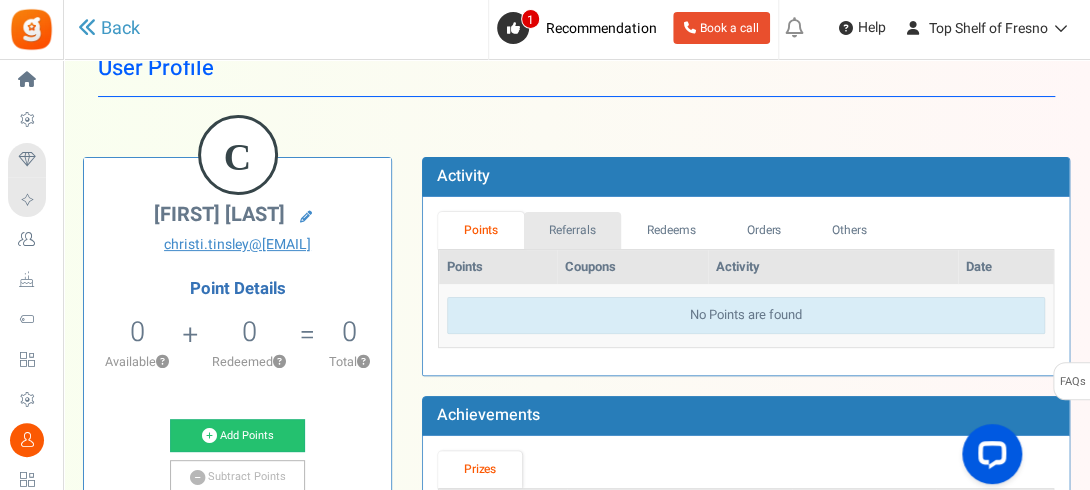click on "Referrals" at bounding box center (573, 230) 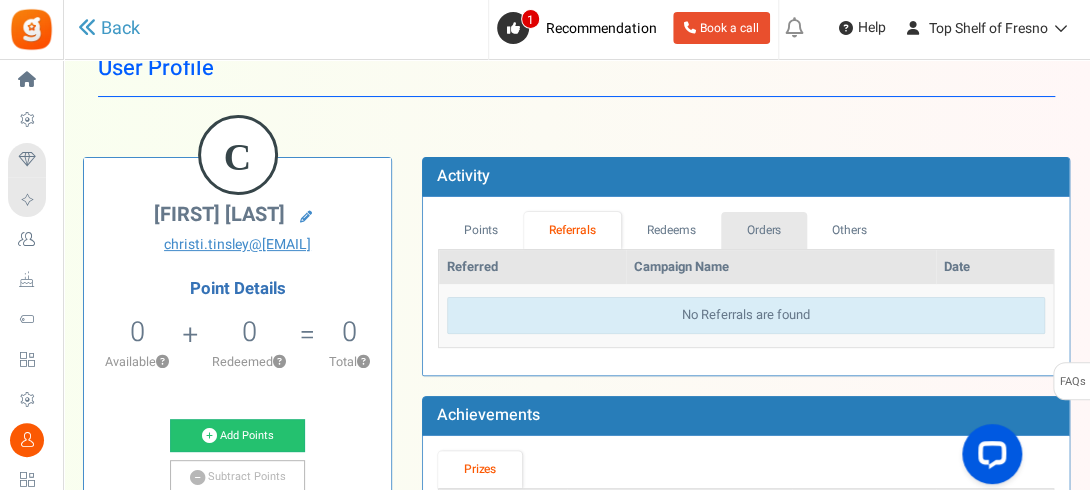 click on "Orders" at bounding box center [764, 230] 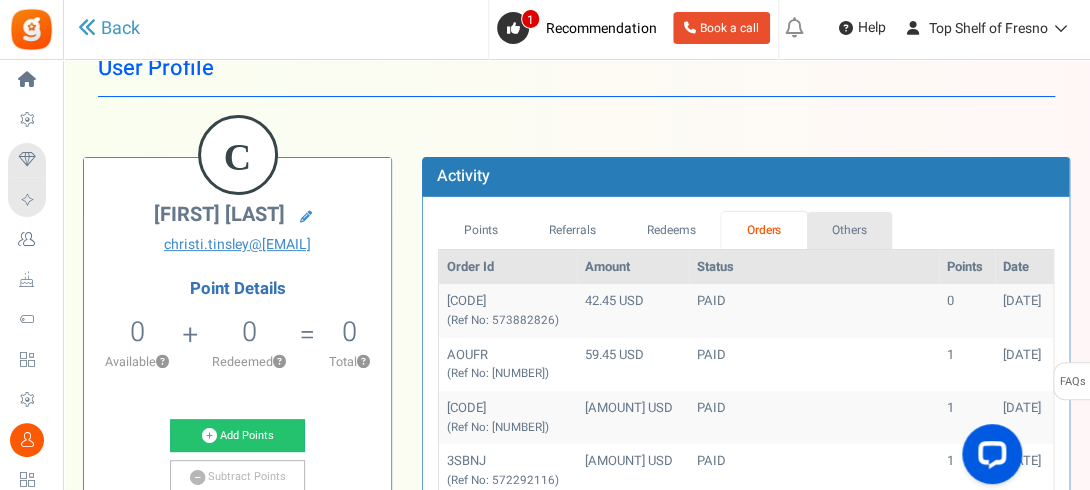 click on "Others" at bounding box center (850, 230) 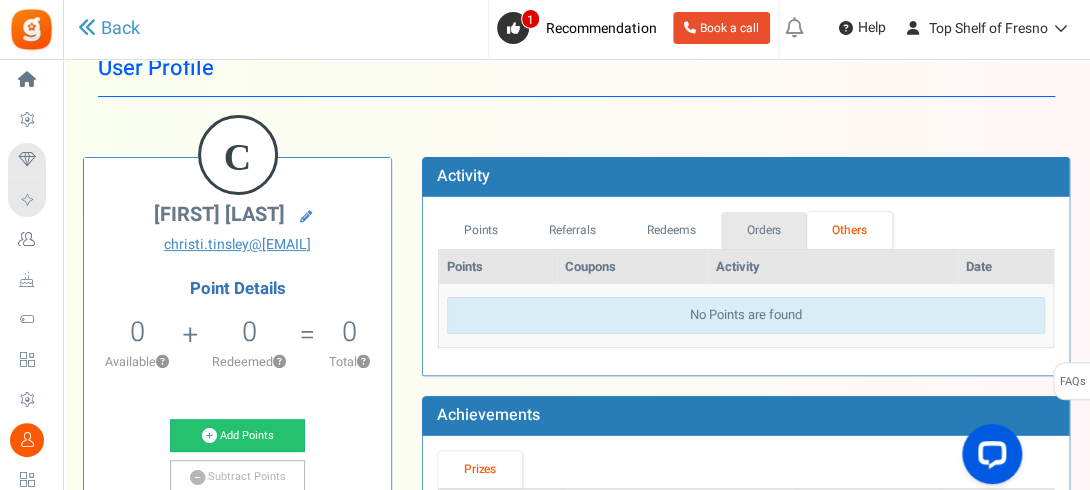 click on "Orders" at bounding box center [764, 230] 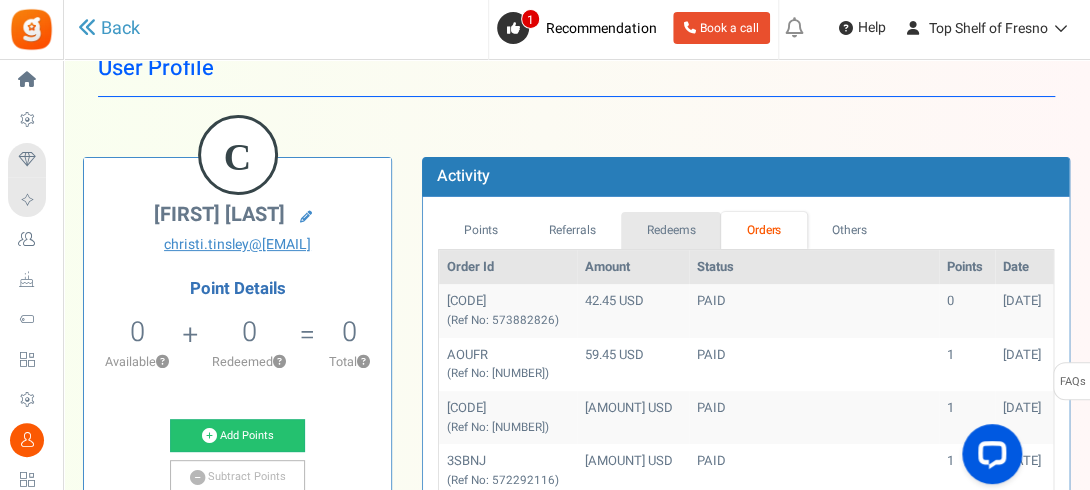 click on "Redeems" at bounding box center [671, 230] 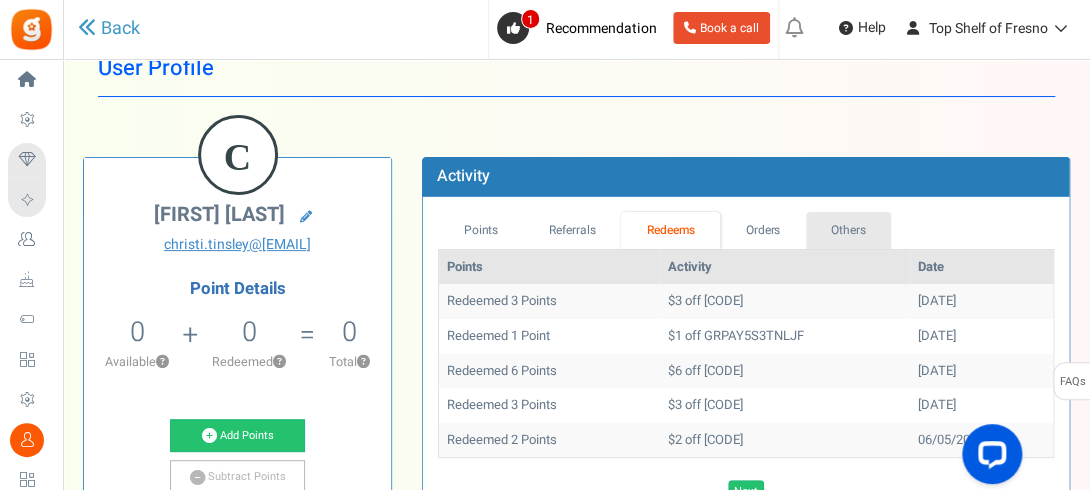 click on "Others" at bounding box center (849, 230) 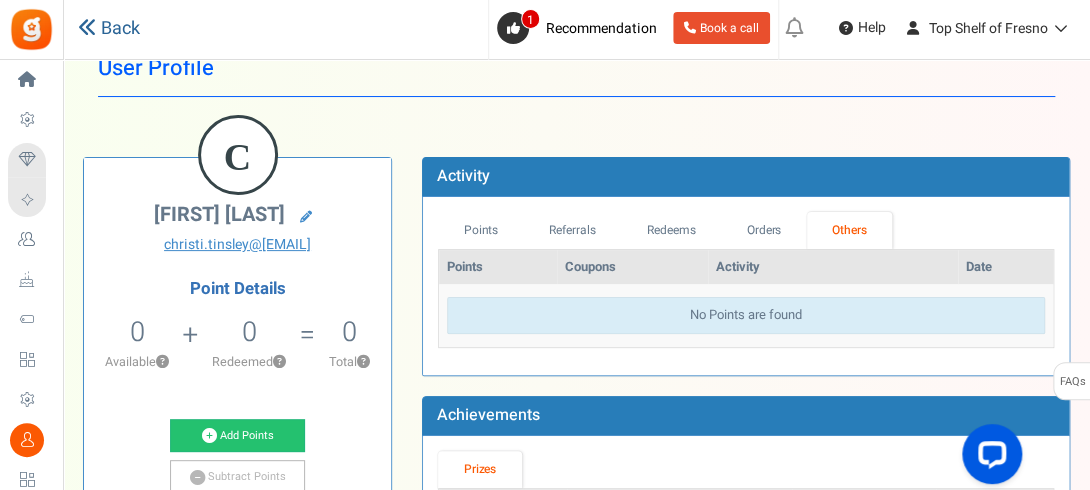 click on "Back" at bounding box center (109, 29) 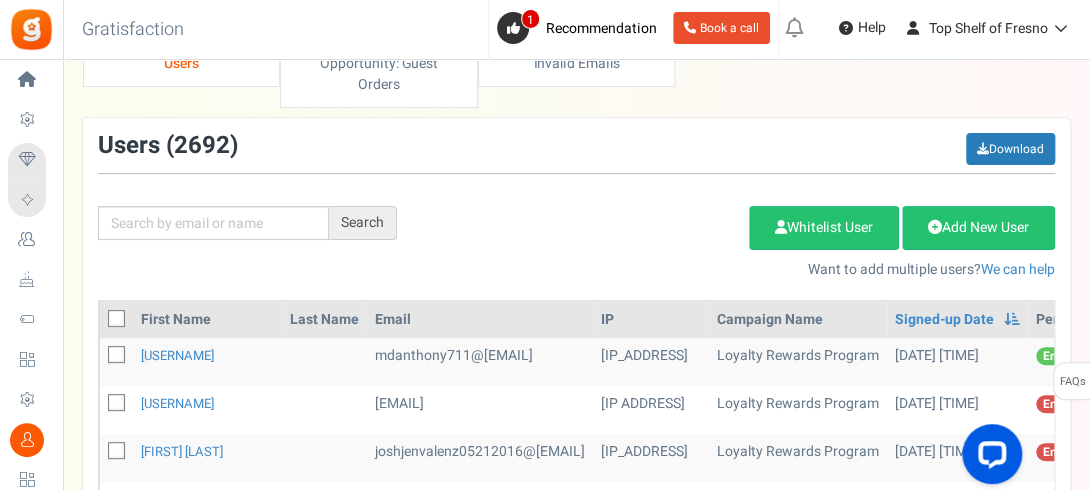 scroll, scrollTop: 0, scrollLeft: 0, axis: both 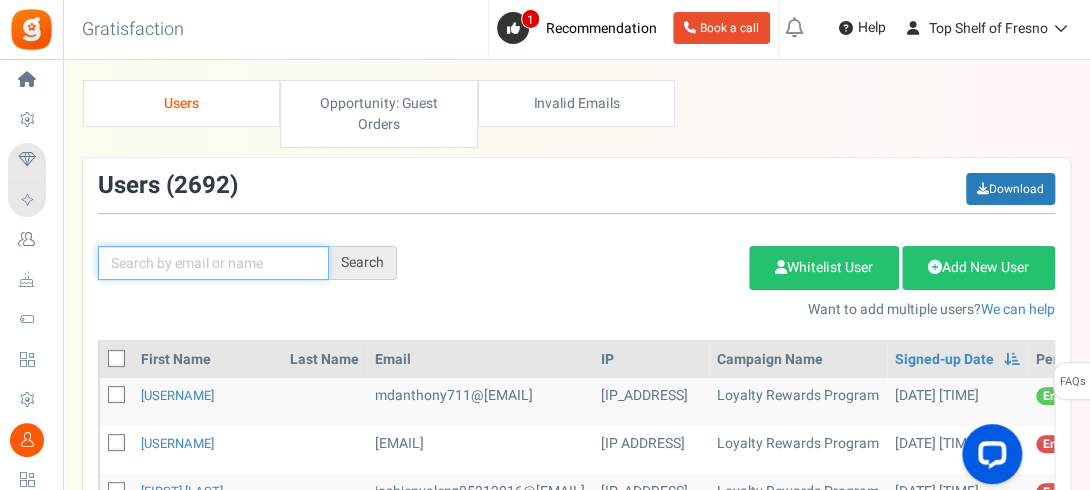 click at bounding box center (213, 263) 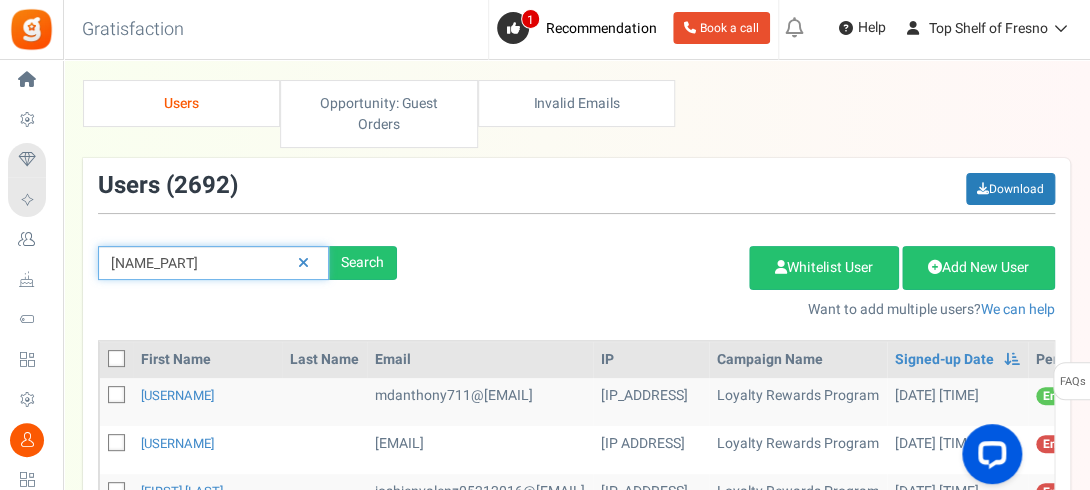 type on "[NAME_PART]" 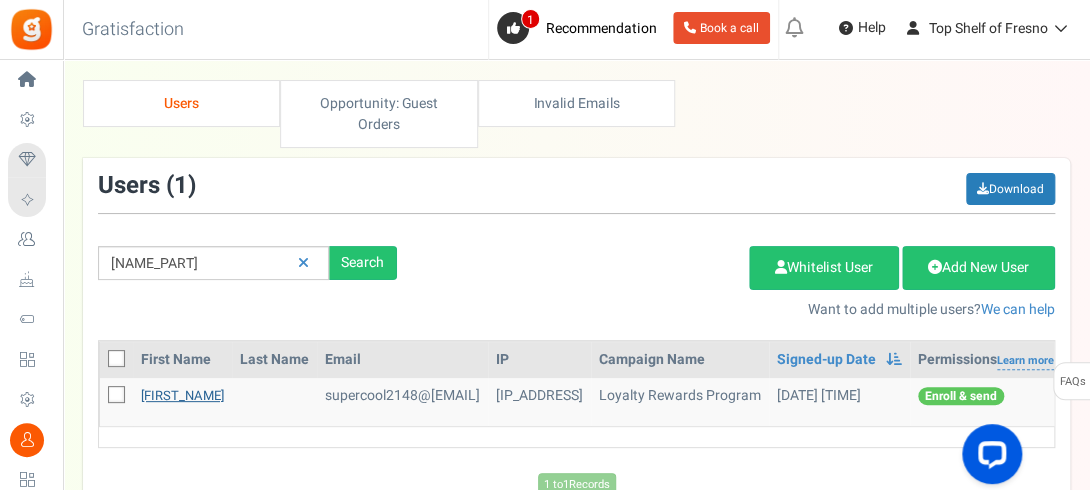 click on "[FIRST_NAME]" at bounding box center [182, 395] 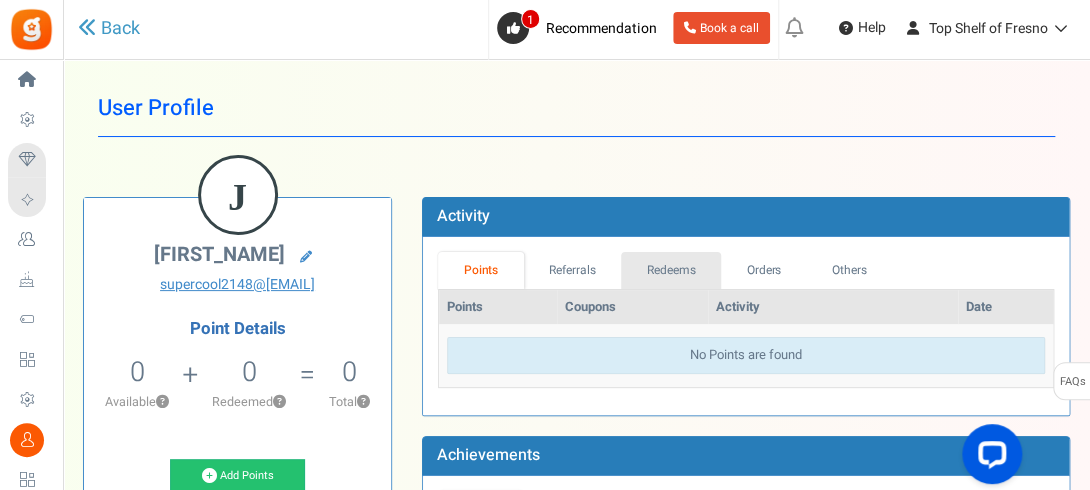 click on "Redeems" at bounding box center [671, 270] 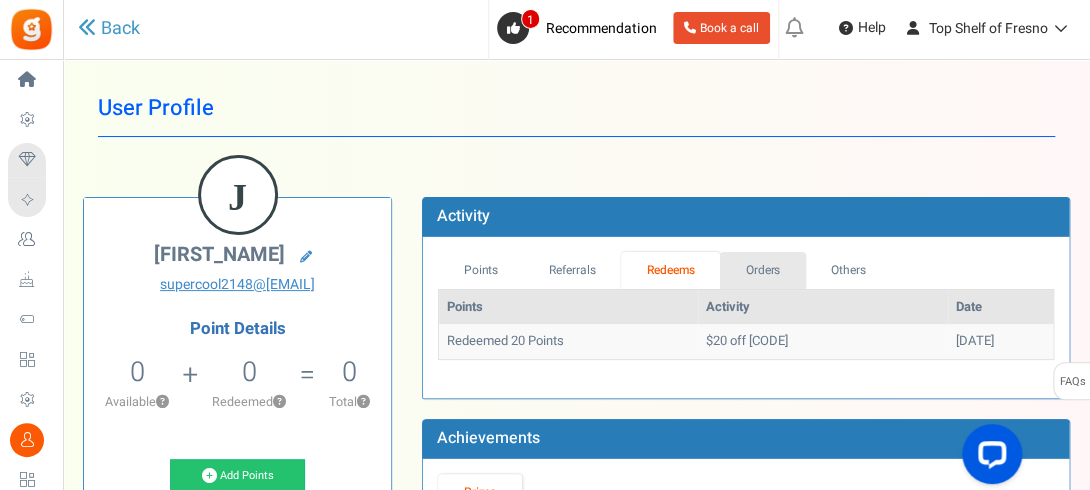 click on "Orders" at bounding box center (763, 270) 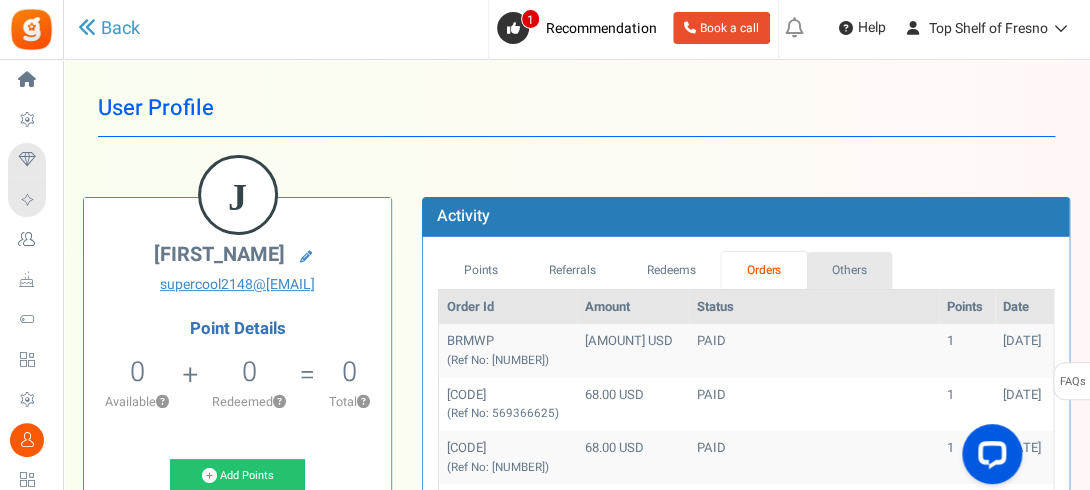 click on "Others" at bounding box center [850, 270] 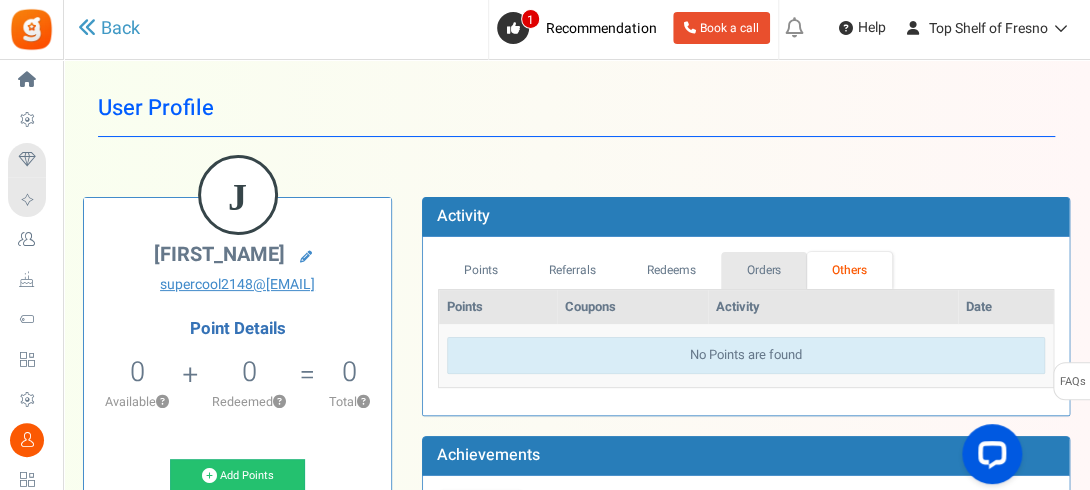 click on "Orders" at bounding box center [764, 270] 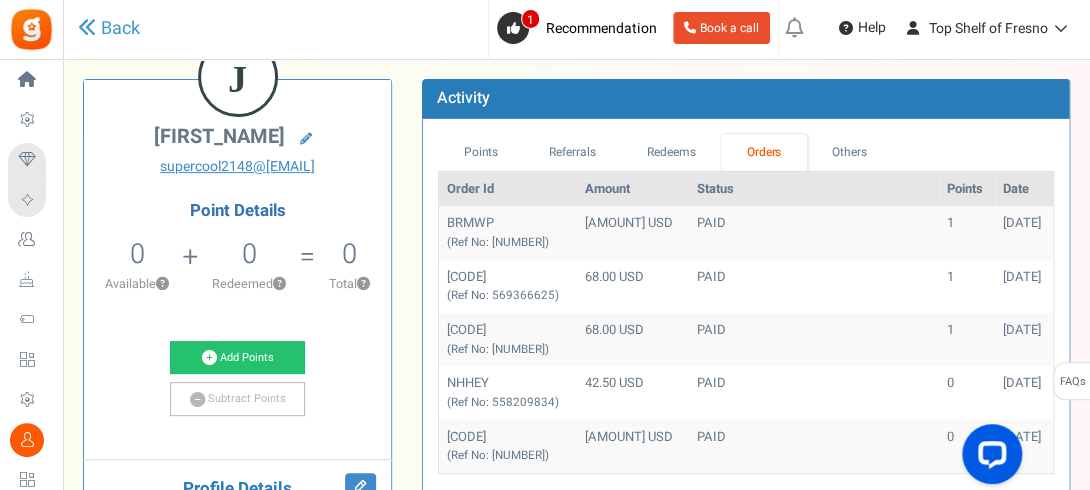 scroll, scrollTop: 120, scrollLeft: 0, axis: vertical 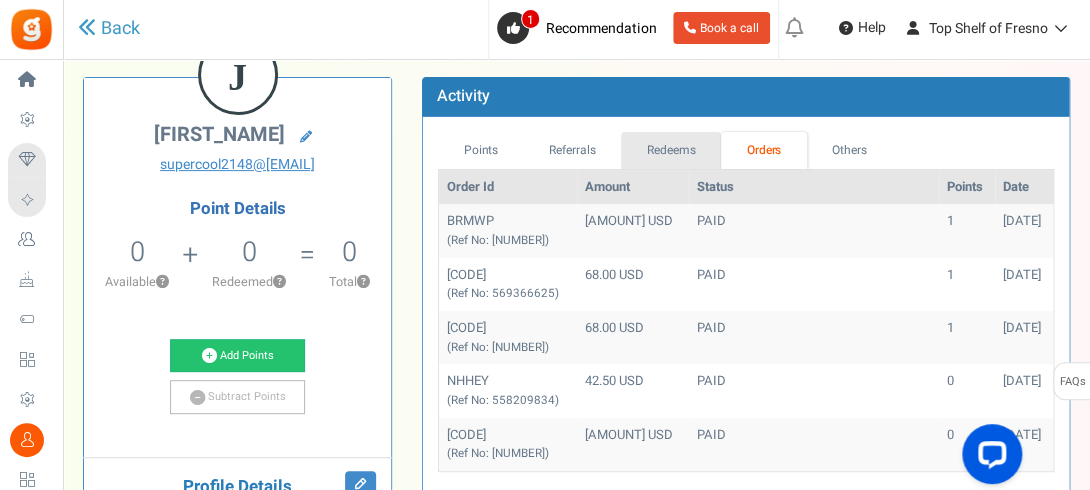 click on "Redeems" at bounding box center (671, 150) 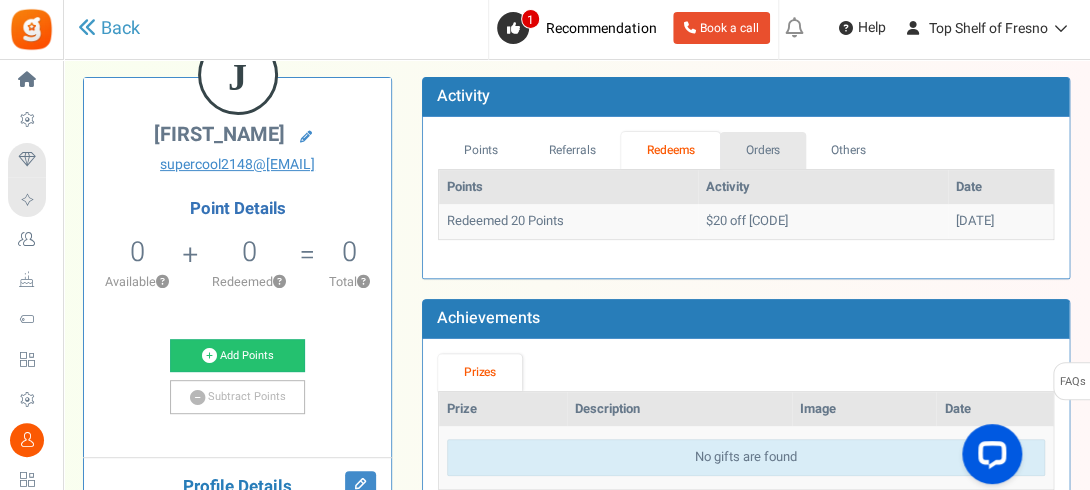 click on "Orders" at bounding box center (763, 150) 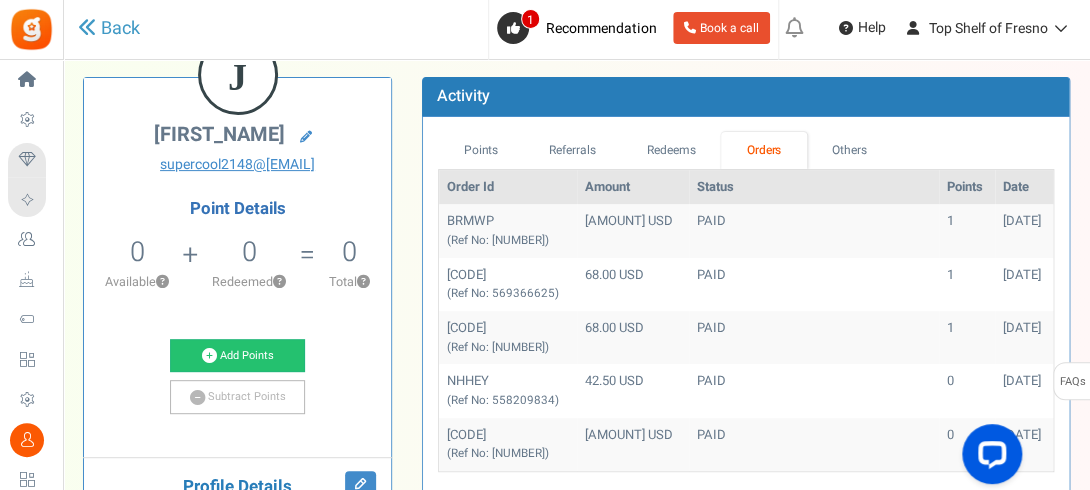 scroll, scrollTop: 548, scrollLeft: 0, axis: vertical 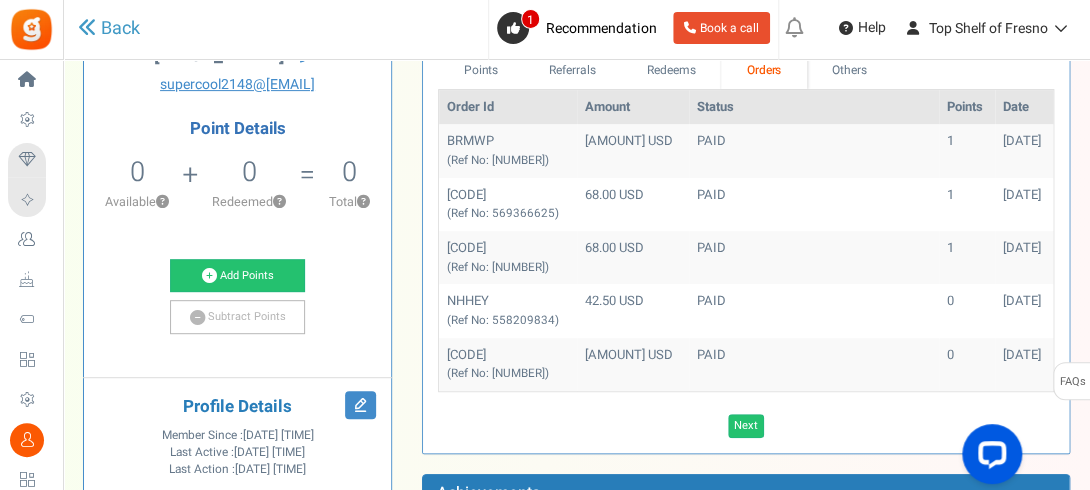 click on "BRMWP  (Ref No: [NUMBER])
[AMOUNT] USD
PAID
1
[DATE]
V4AT4  (Ref No: [NUMBER])
[AMOUNT] USD
PAID
1
[DATE]
PKP6V  (Ref No: [NUMBER])
[AMOUNT] USD
1" at bounding box center [746, 245] 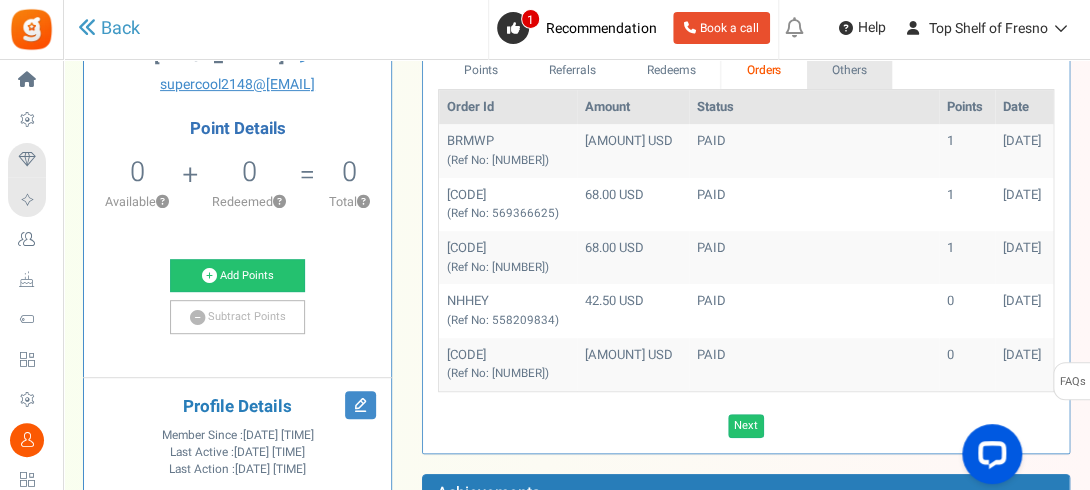 click on "Others" at bounding box center [850, 70] 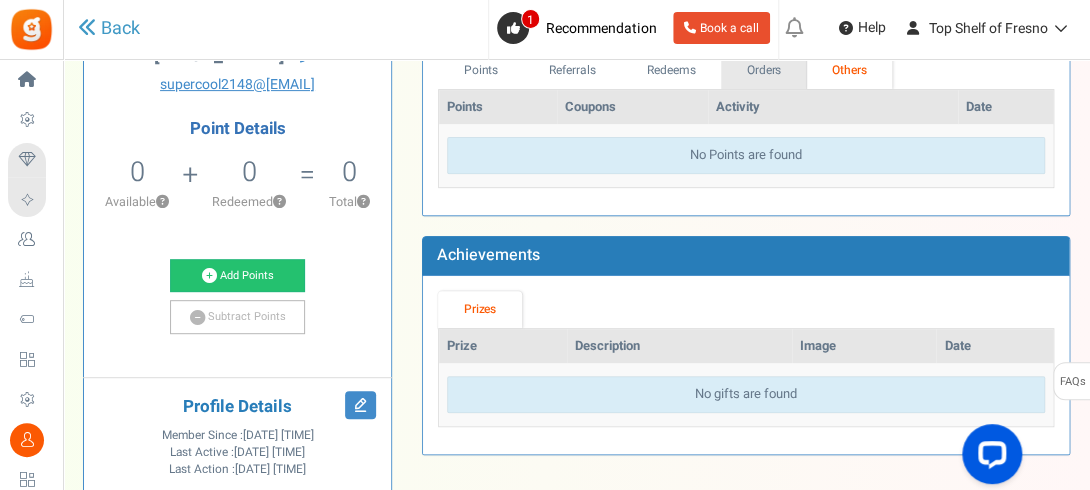 click on "Orders" at bounding box center (764, 70) 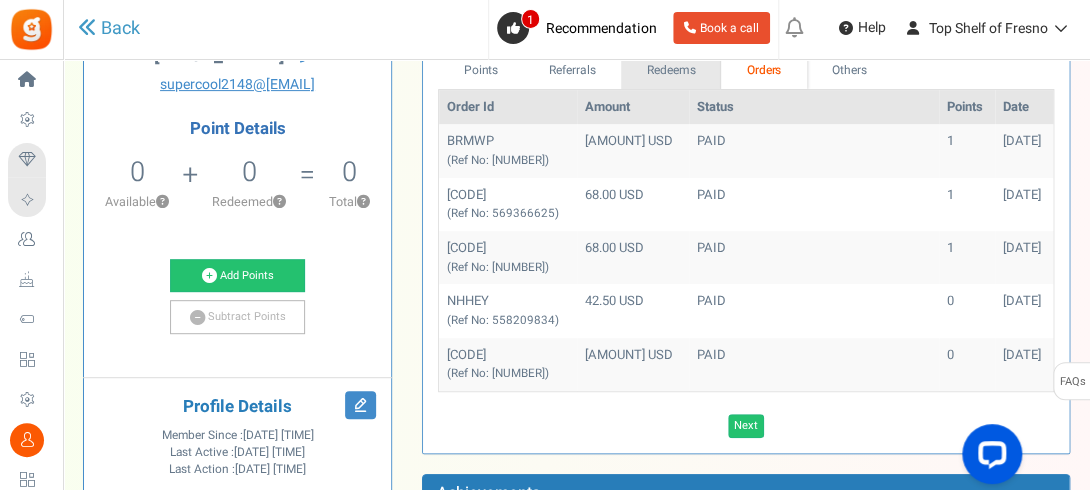 click on "Redeems" at bounding box center (671, 70) 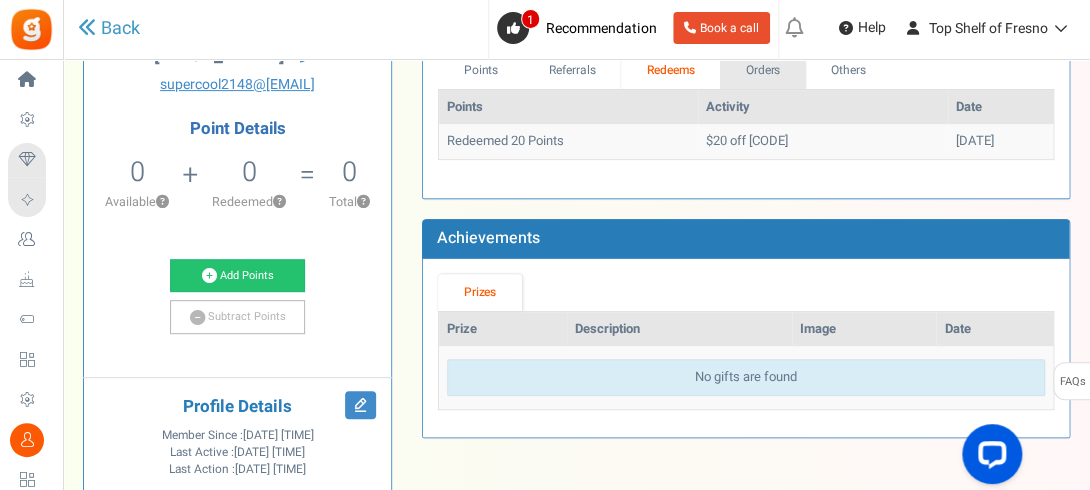 click on "Orders" at bounding box center (763, 70) 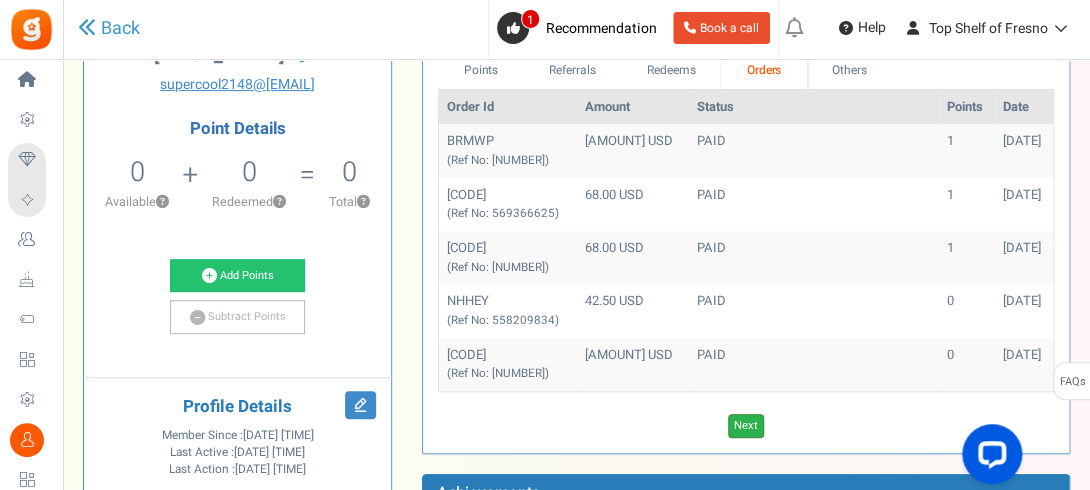 click on "Next" at bounding box center (746, 426) 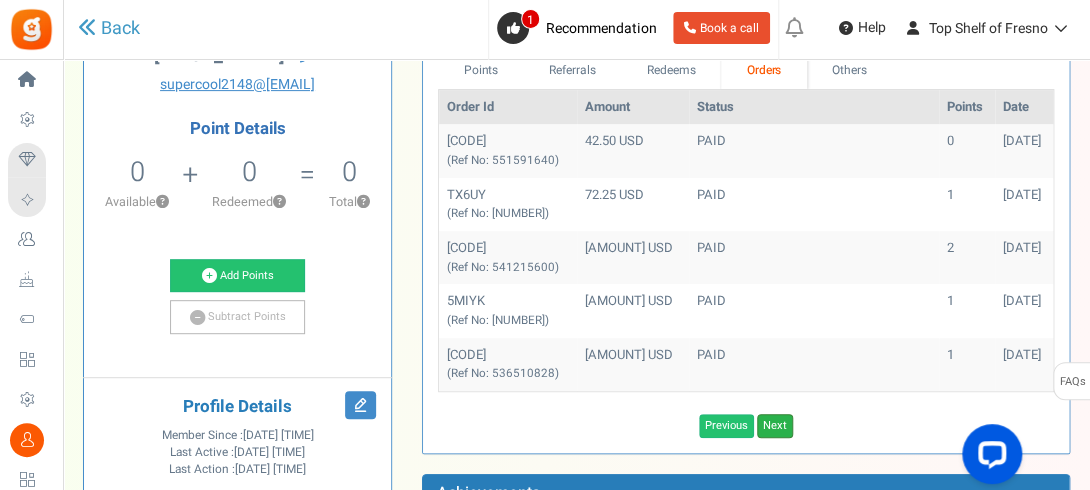 click on "Next" at bounding box center (775, 426) 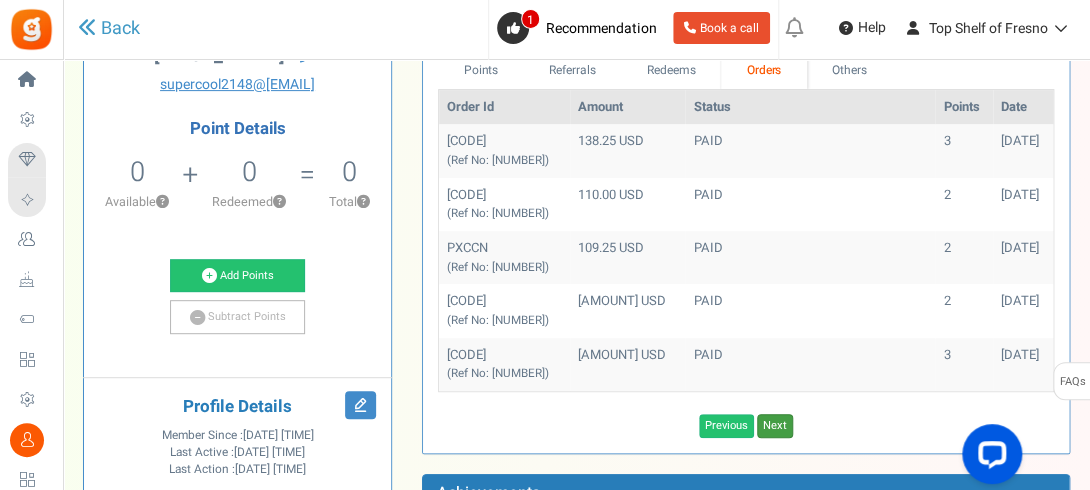 click on "Next" at bounding box center (775, 426) 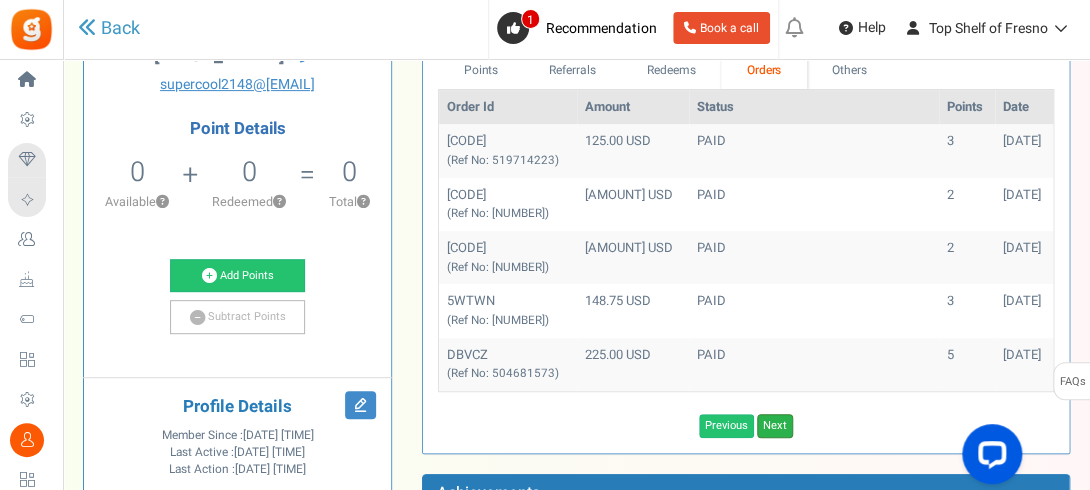click on "Next" at bounding box center [775, 426] 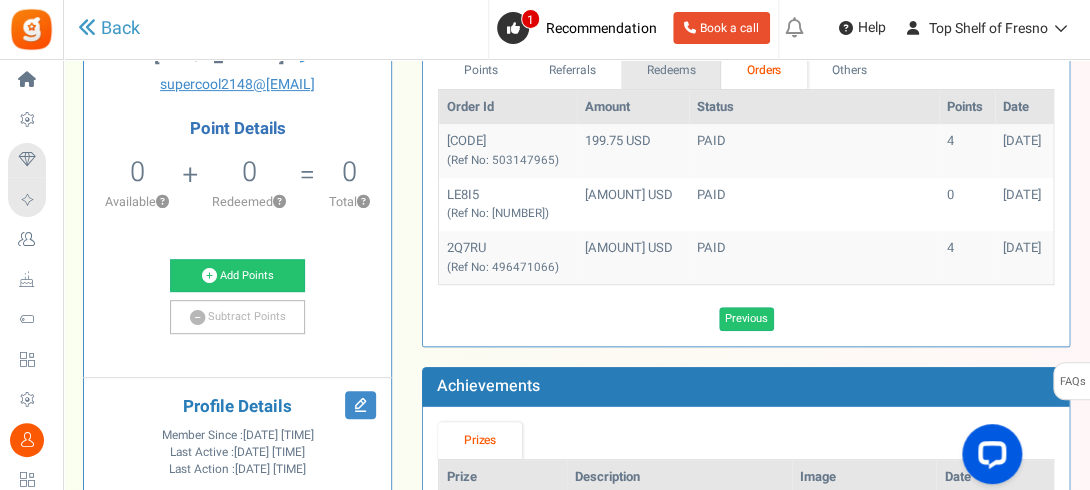 click on "Redeems" at bounding box center [671, 70] 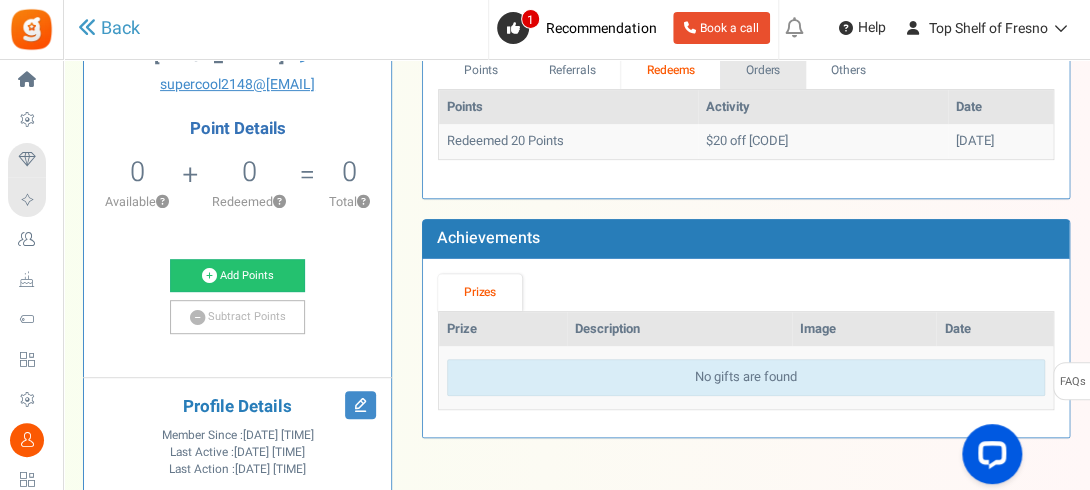 click on "Orders" at bounding box center (763, 70) 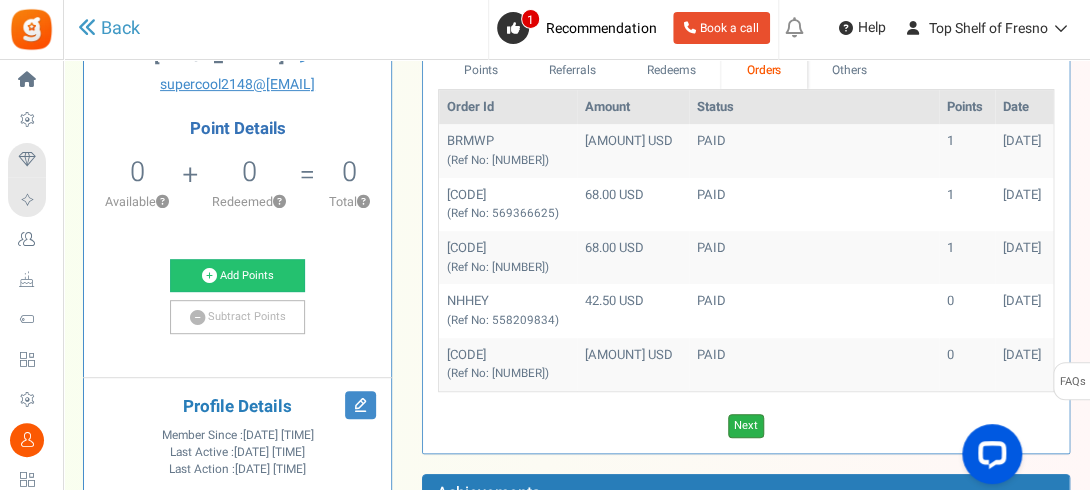 click on "Next" at bounding box center [746, 426] 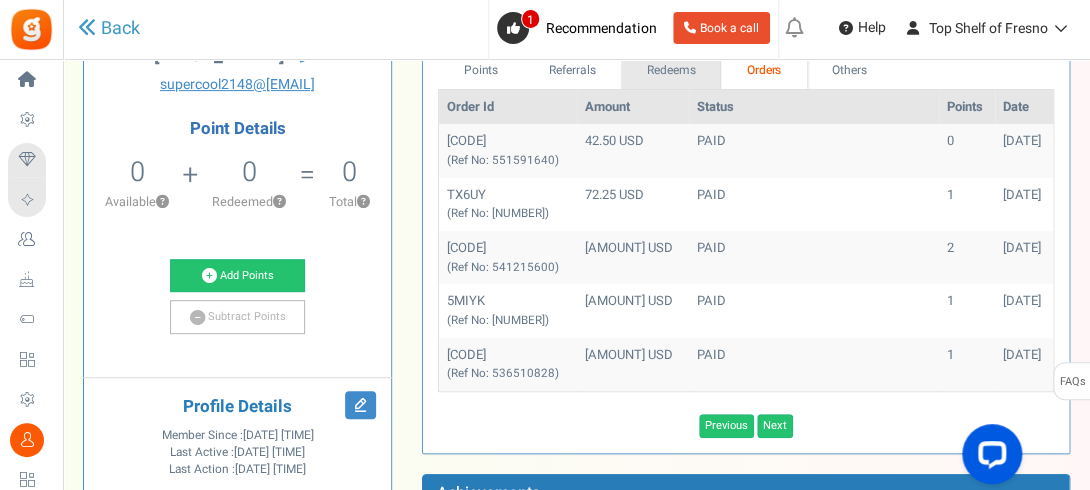 click on "Redeems" at bounding box center [671, 70] 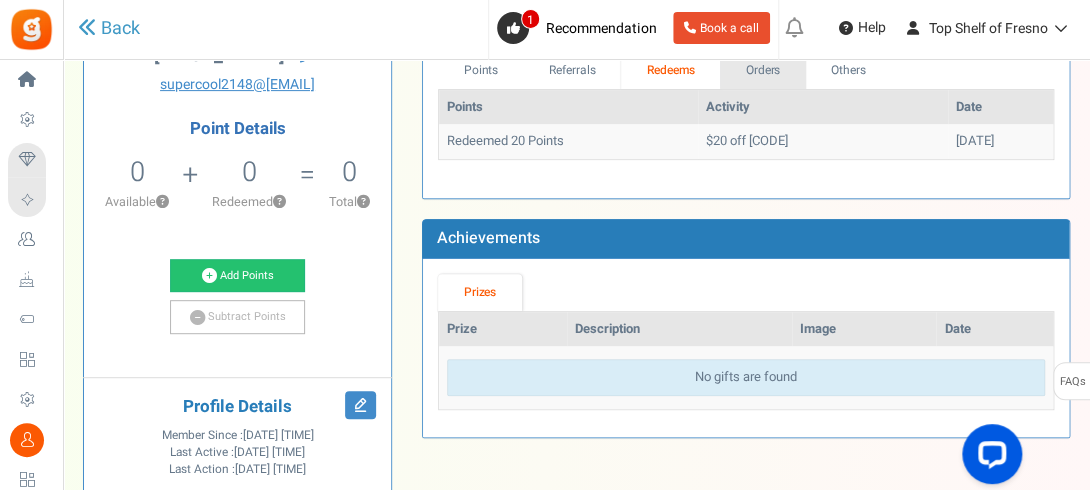 click on "Orders" at bounding box center (763, 70) 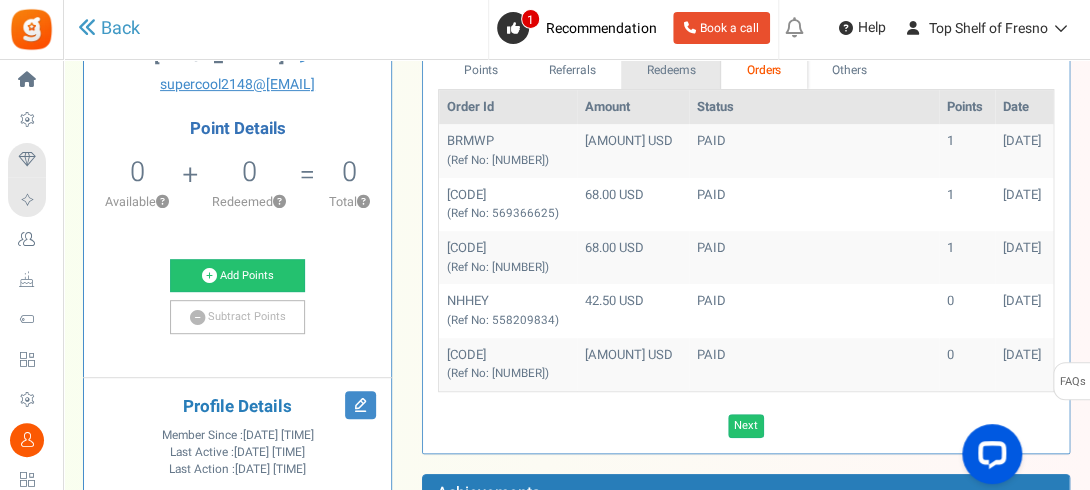 click on "Redeems" at bounding box center (671, 70) 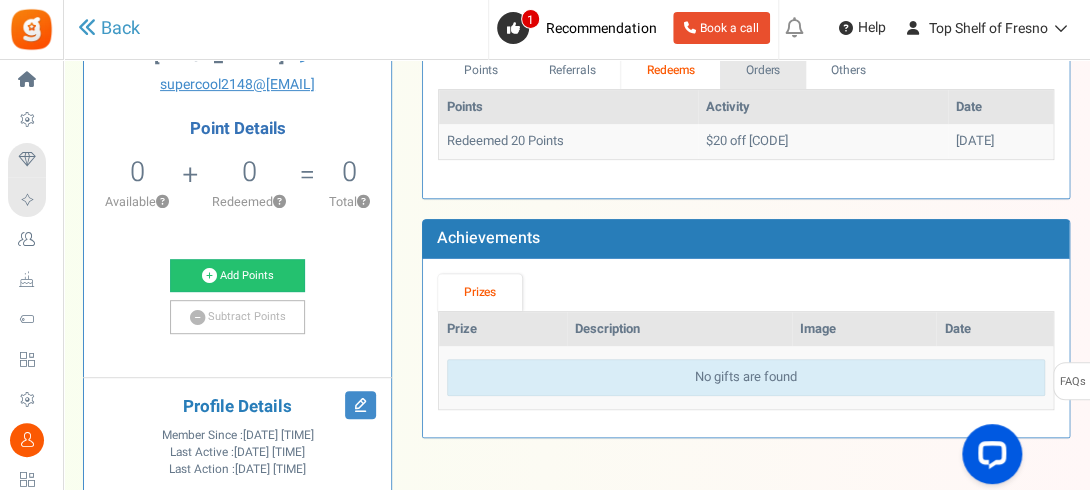 click on "Orders" at bounding box center [763, 70] 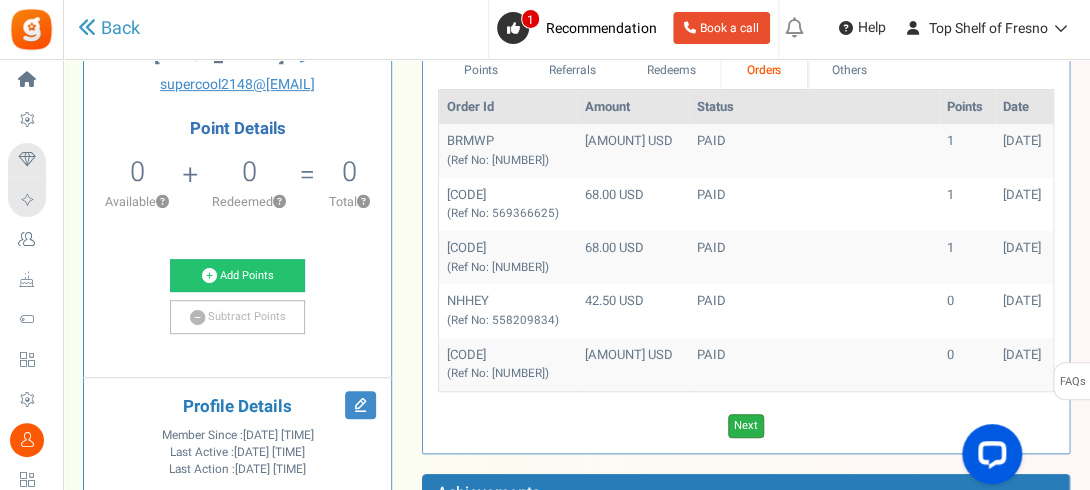 click on "Next" at bounding box center (746, 426) 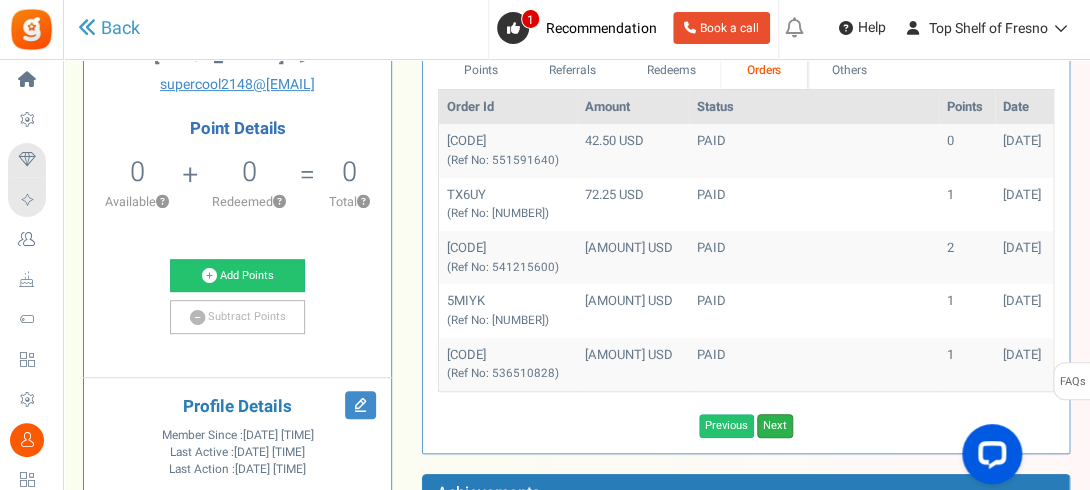 click on "Next" at bounding box center (775, 426) 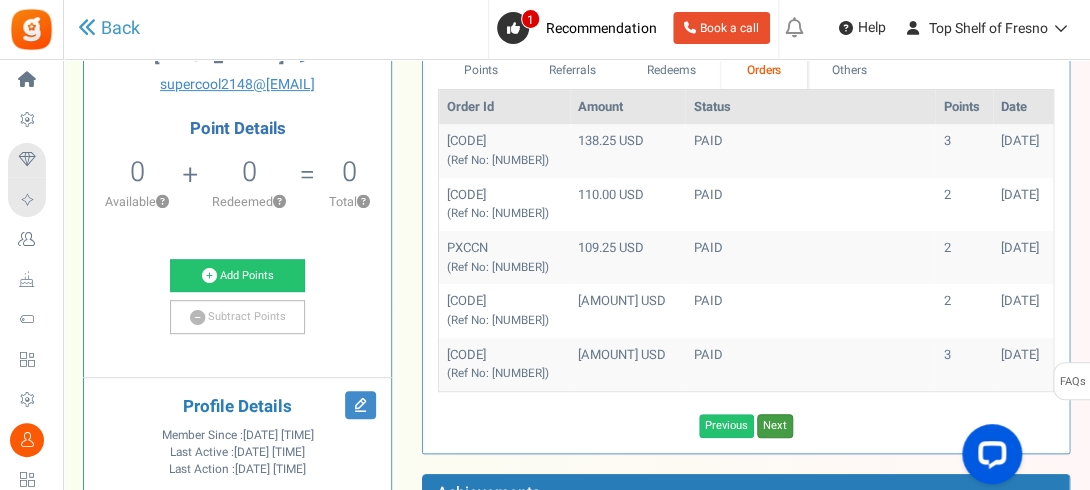click on "Next" at bounding box center [775, 426] 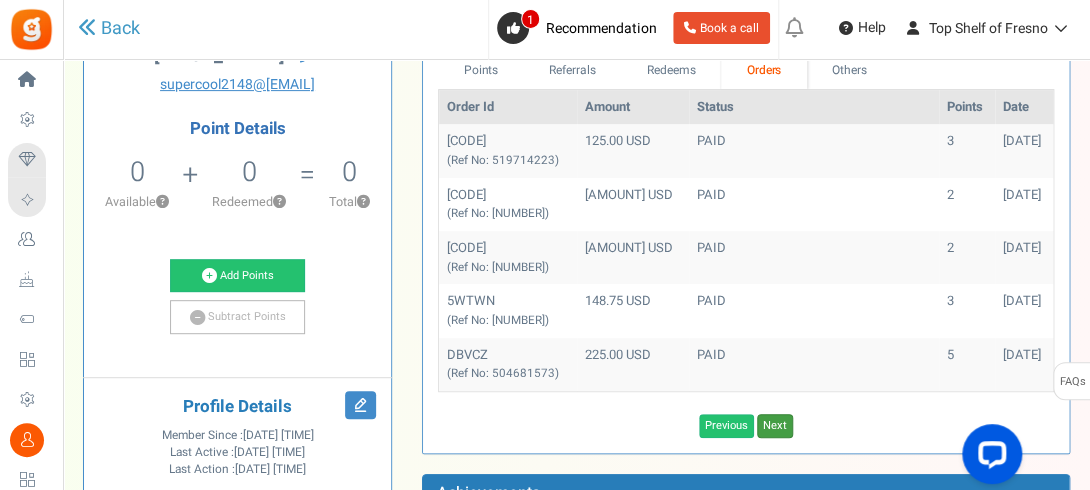 click on "Next" at bounding box center [775, 426] 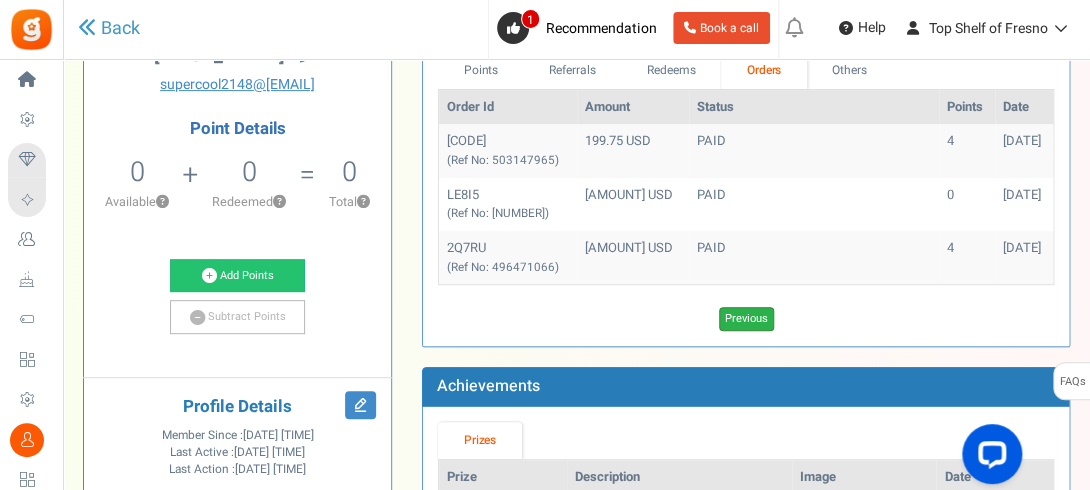 click on "Previous" at bounding box center [746, 319] 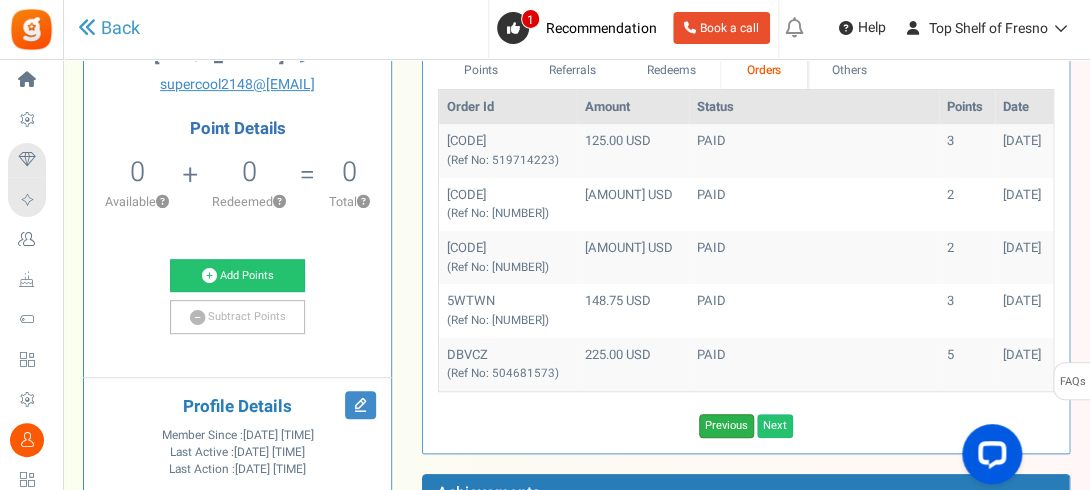 click on "Previous" at bounding box center (726, 426) 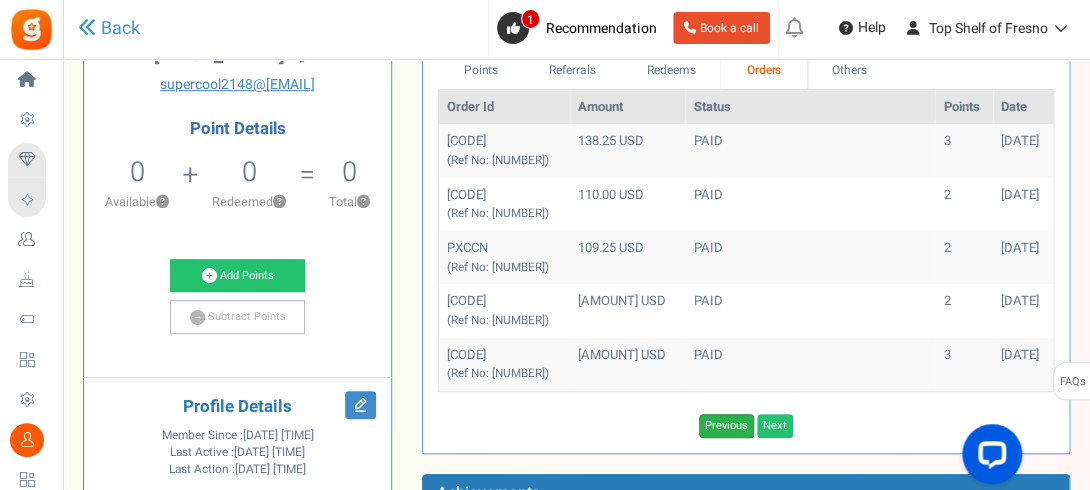click on "Previous" at bounding box center (726, 426) 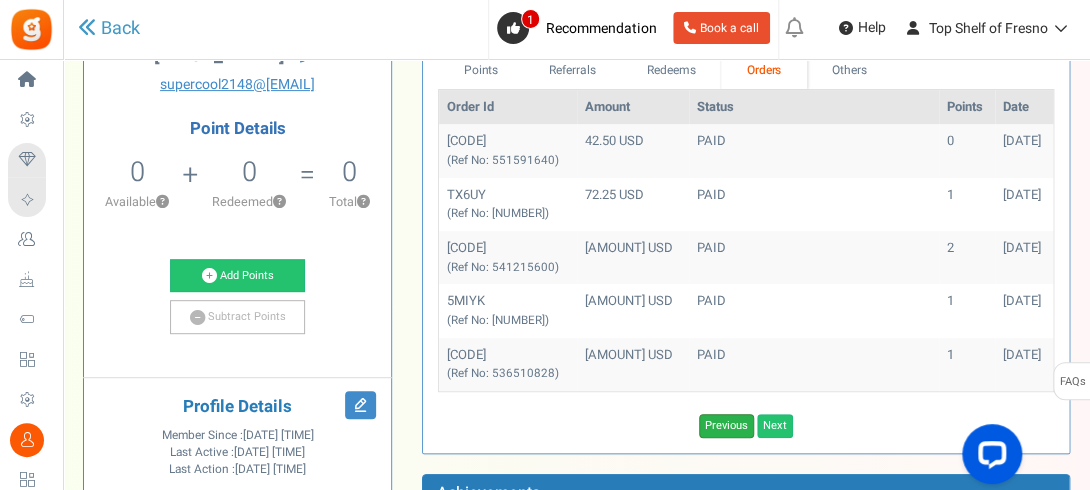 click on "Previous" at bounding box center [726, 426] 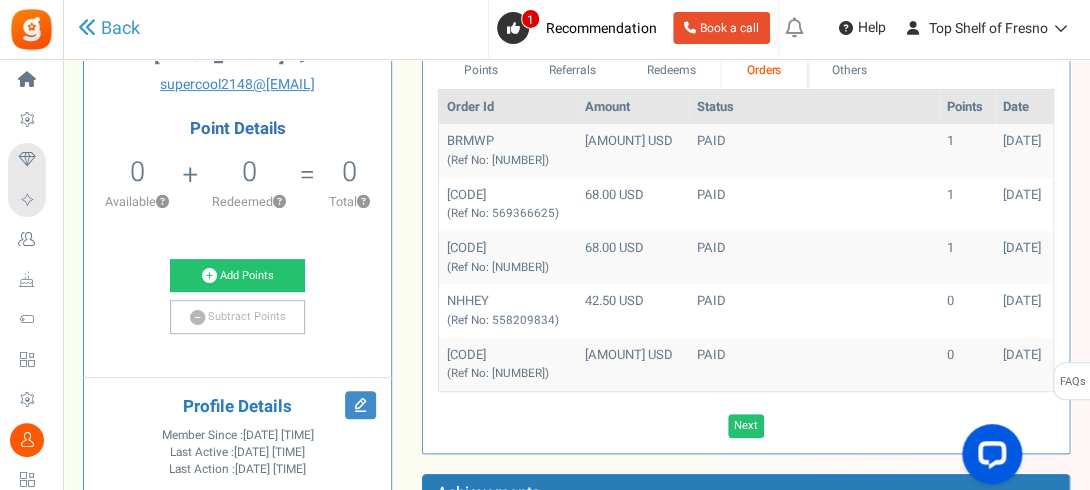 click on "BRMWP  (Ref No: [NUMBER])
[AMOUNT] USD
PAID
1
[DATE]
V4AT4  (Ref No: [NUMBER])
[AMOUNT] USD
PAID
1
[DATE]
PKP6V  (Ref No: [NUMBER])
[AMOUNT] USD
1" at bounding box center (746, 245) 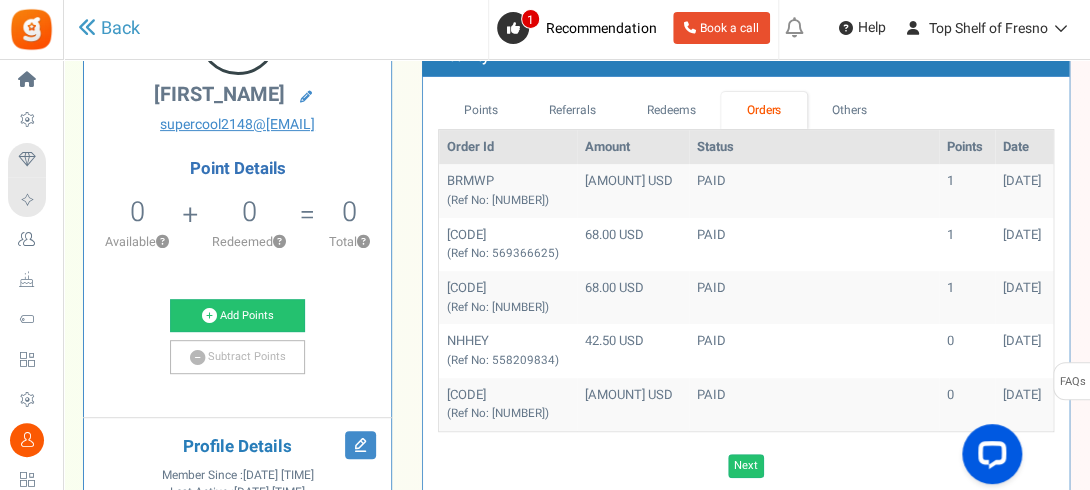 scroll, scrollTop: 120, scrollLeft: 0, axis: vertical 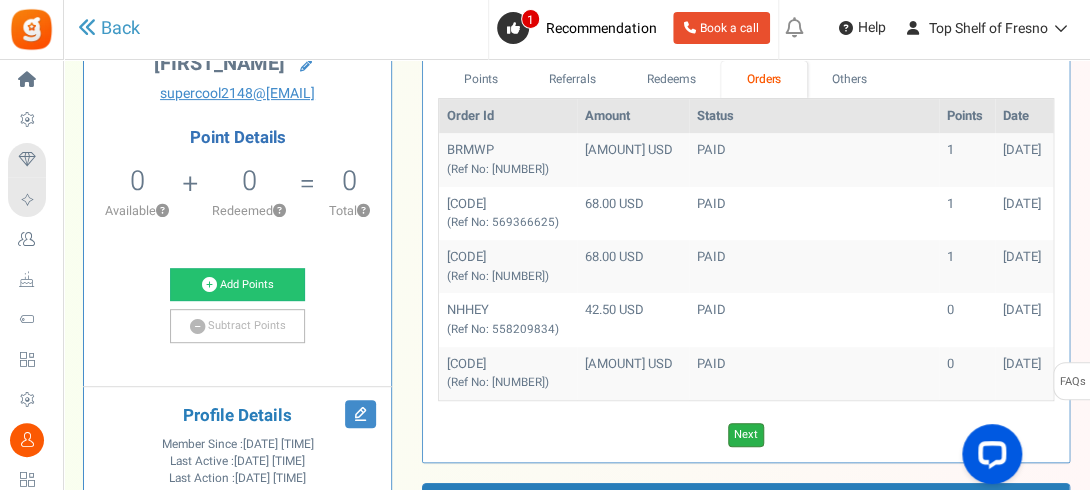 click on "Next" at bounding box center (746, 435) 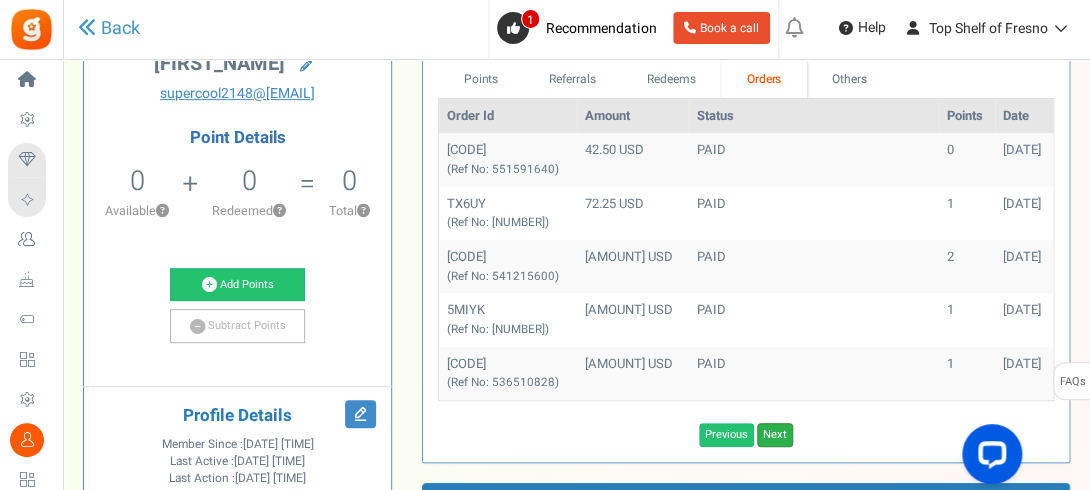 click on "Next" at bounding box center [775, 435] 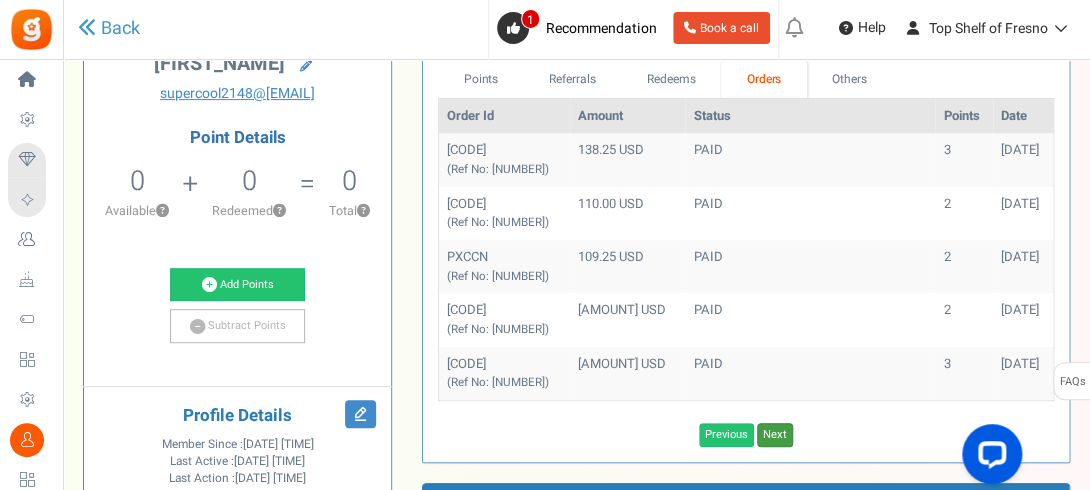 click on "Next" at bounding box center [775, 435] 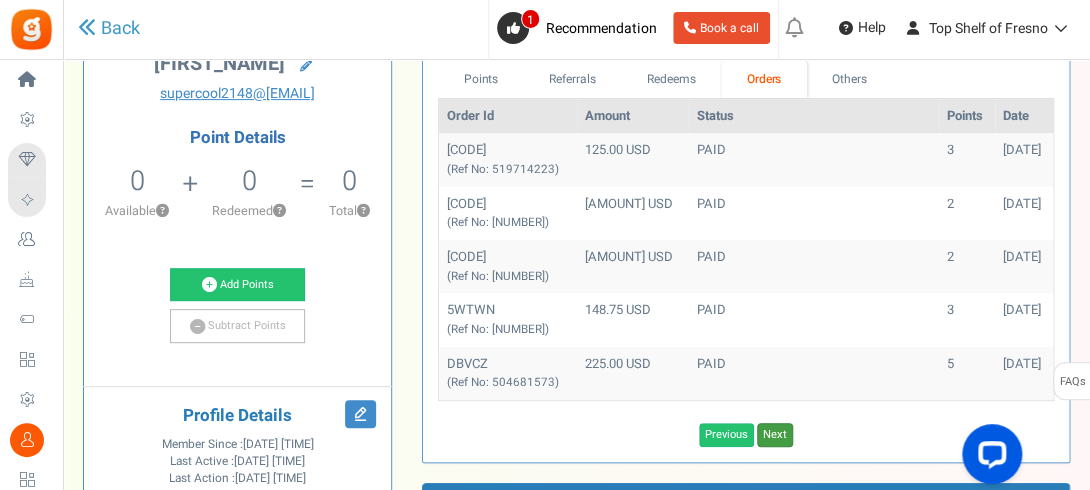 click on "Next" at bounding box center (775, 435) 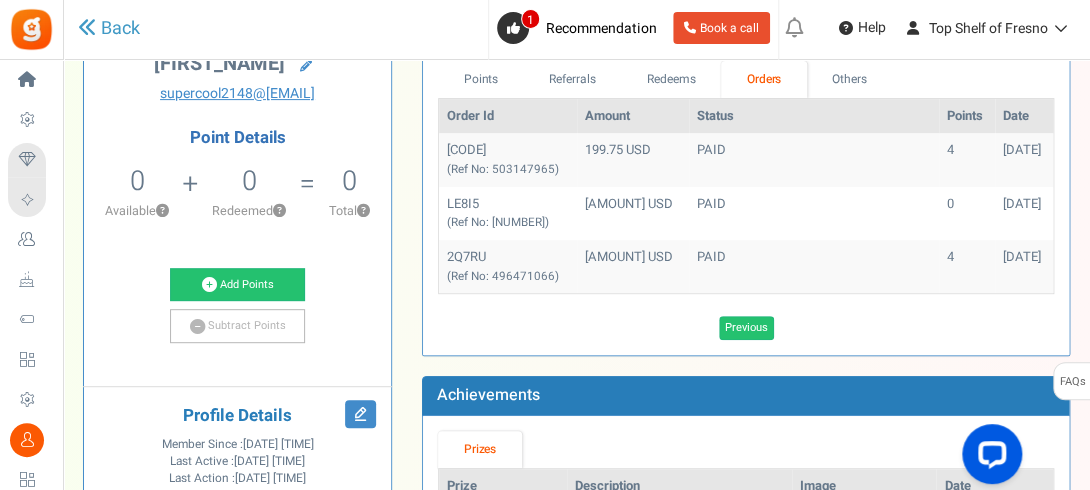 click on "Prizes" at bounding box center (746, 449) 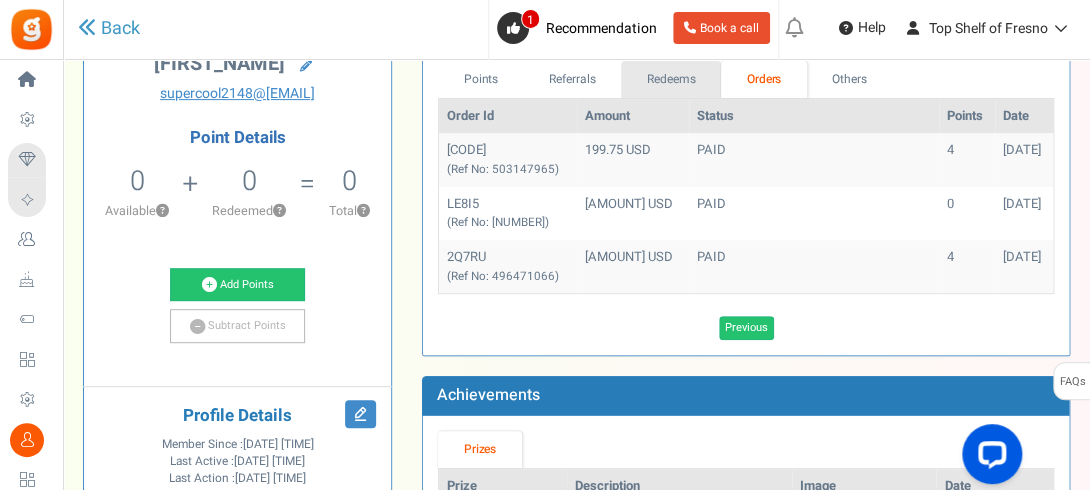 click on "Redeems" at bounding box center (671, 79) 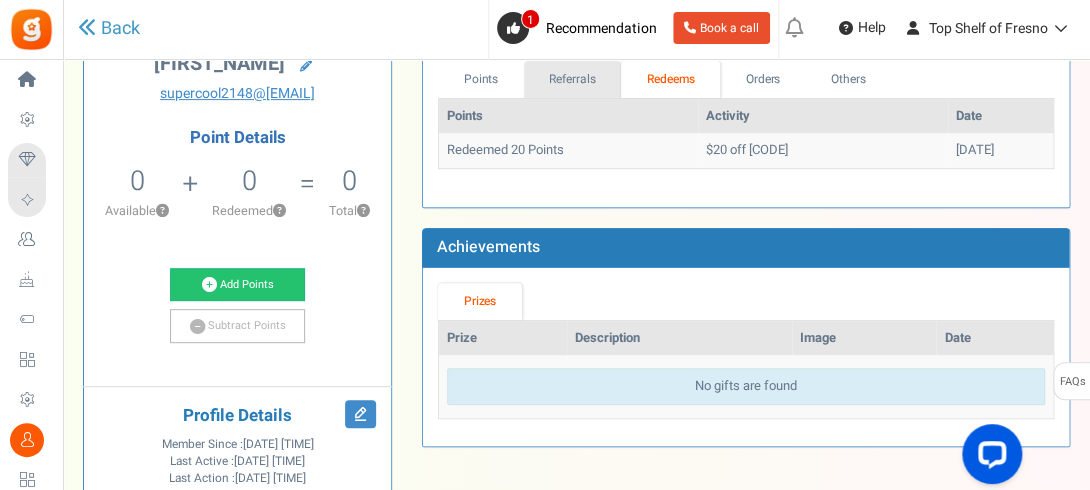 click on "Referrals" at bounding box center [573, 79] 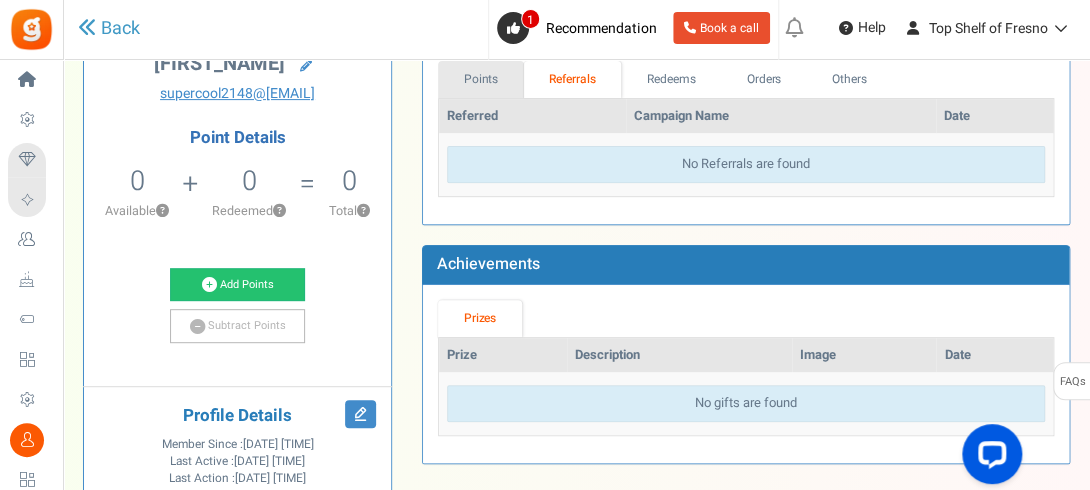 click on "Points" at bounding box center (481, 79) 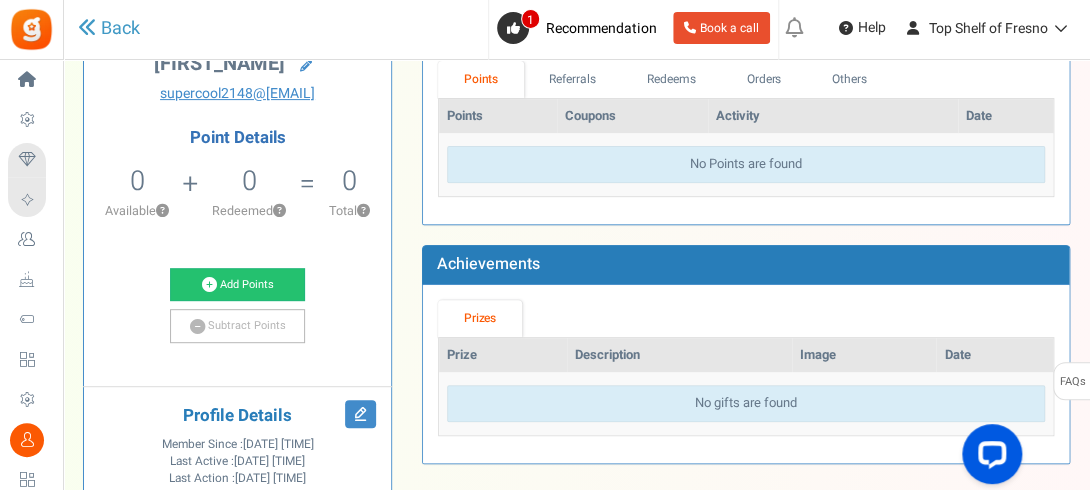scroll, scrollTop: 0, scrollLeft: 0, axis: both 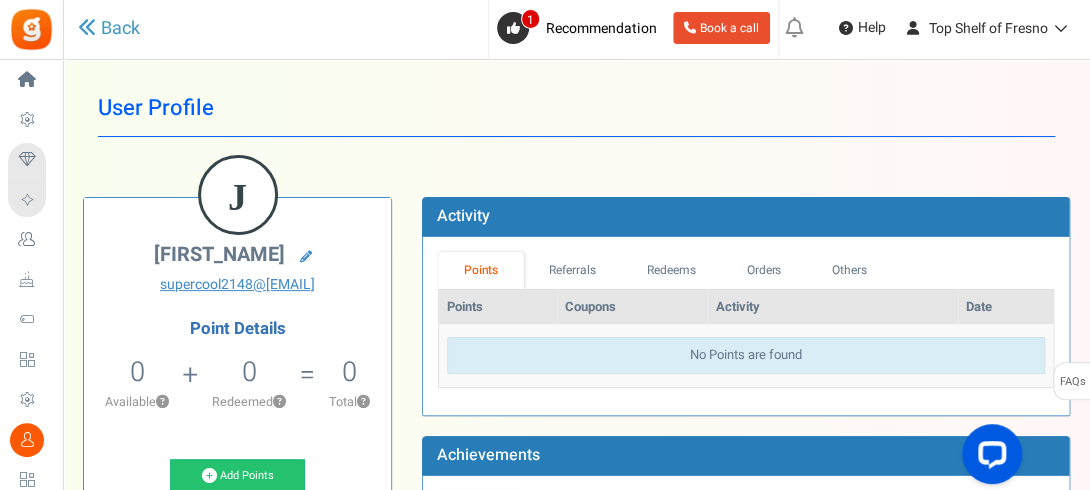click on "× Close
Add Points
?
First Name
Last Name
Email
Do you want to give Welcome bonus of  Points ?
Yes
No
Do you want to give Extra  Points    ?
Yes
No
Select Campaign
Tell us contest" at bounding box center (576, 536) 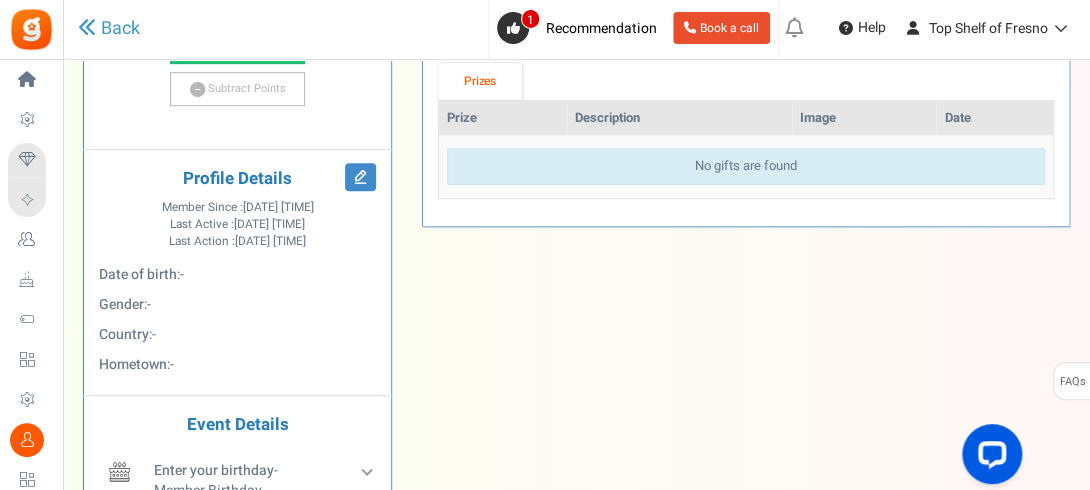 scroll, scrollTop: 0, scrollLeft: 0, axis: both 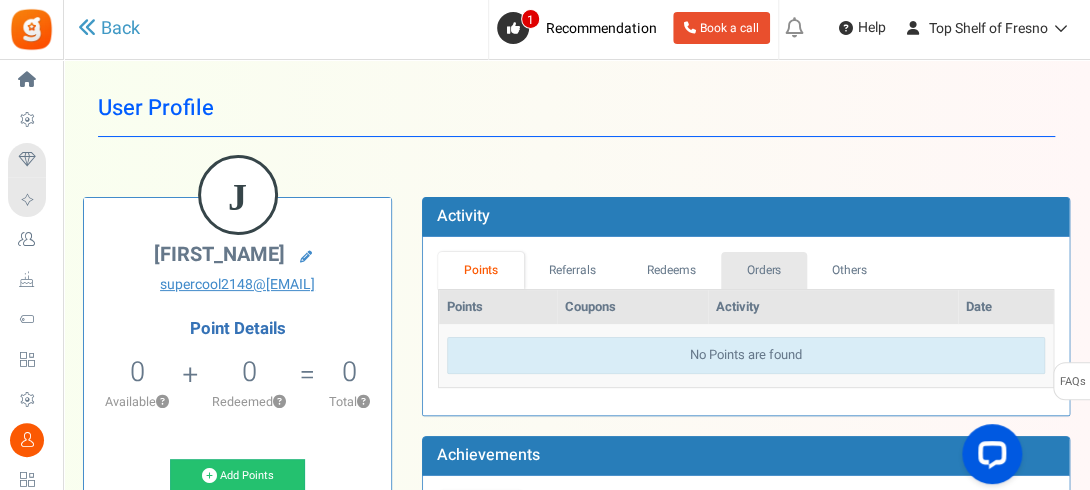 click on "Orders" at bounding box center (764, 270) 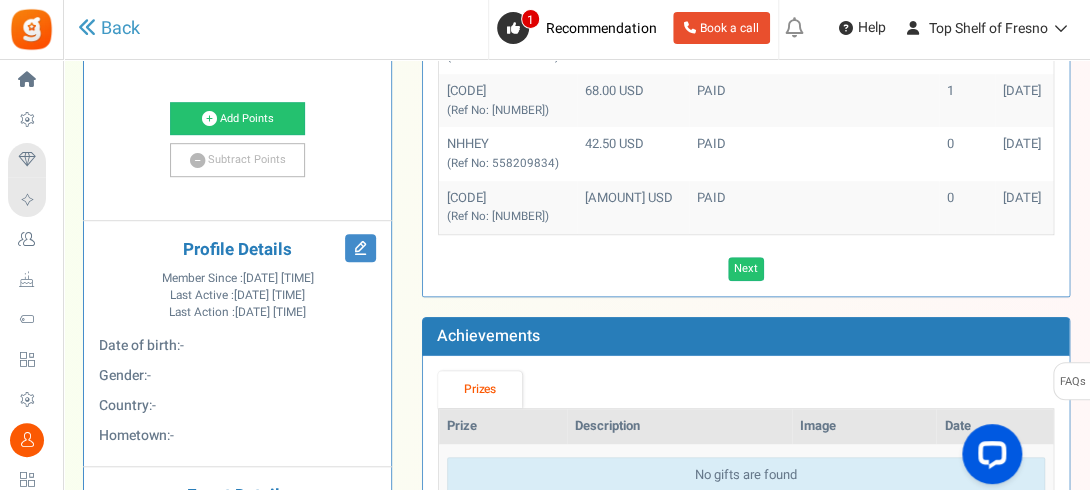 scroll, scrollTop: 428, scrollLeft: 0, axis: vertical 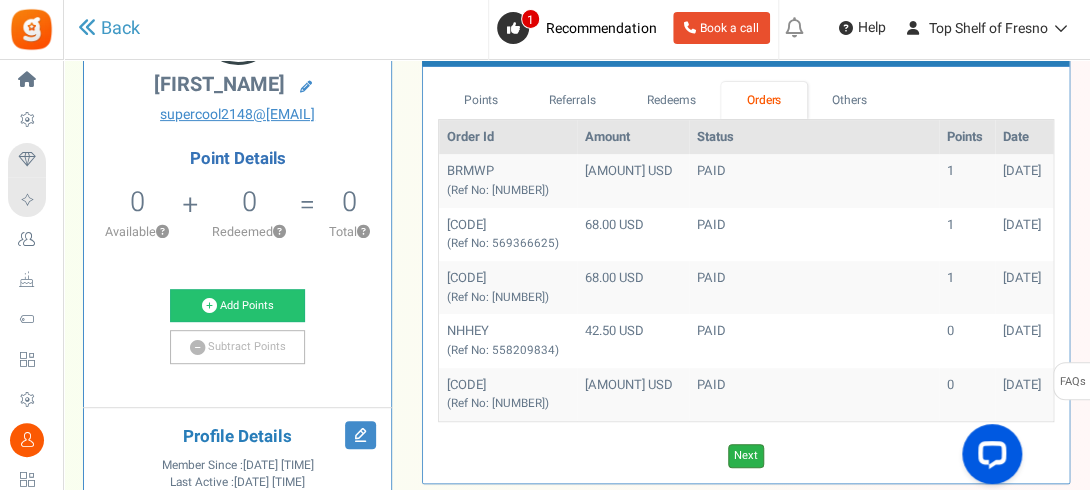 click on "Next" at bounding box center [746, 456] 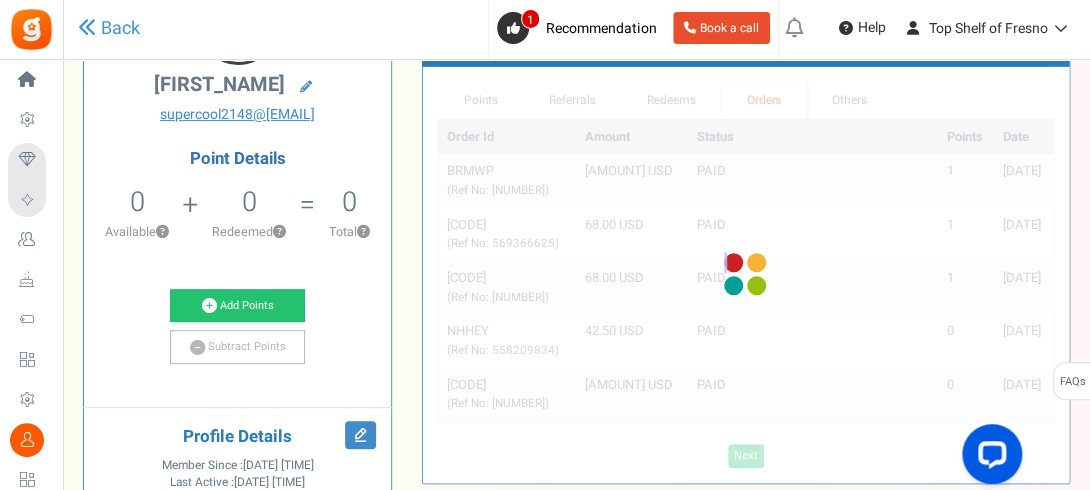 click at bounding box center (746, 275) 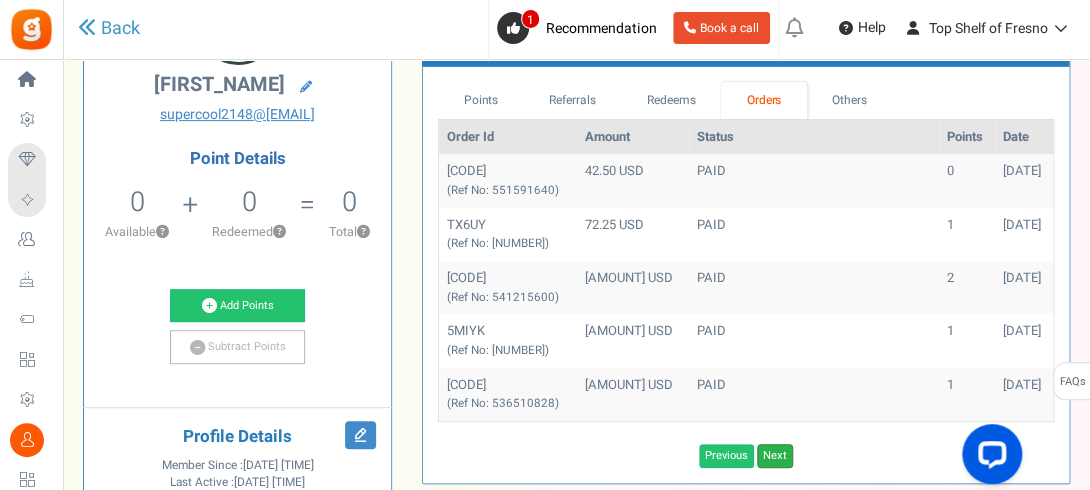 click on "Next" at bounding box center [775, 456] 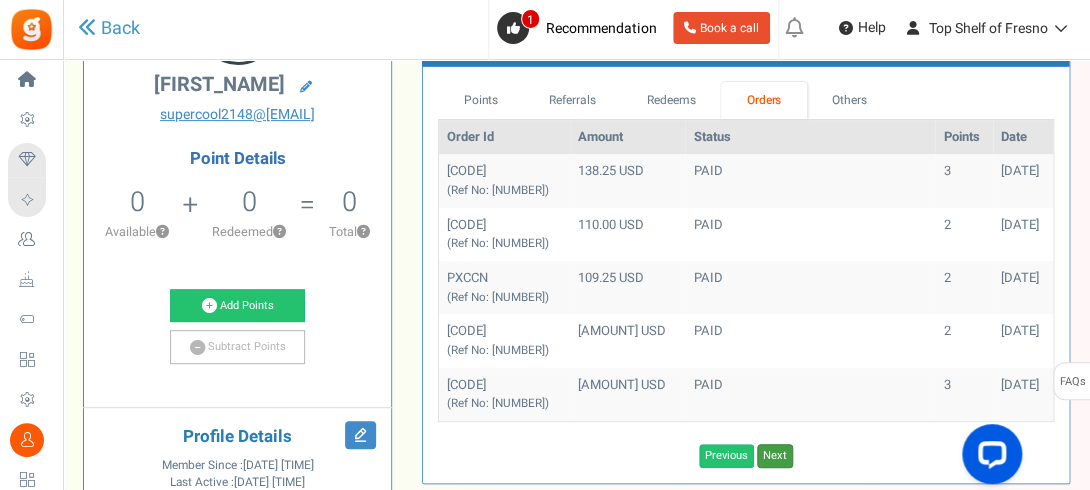 click on "Next" at bounding box center (775, 456) 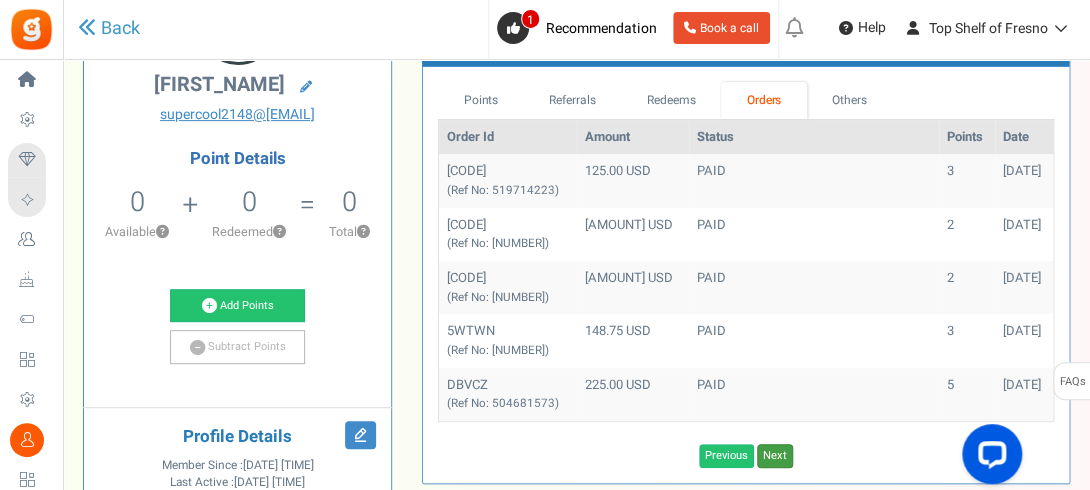 click on "Next" at bounding box center [775, 456] 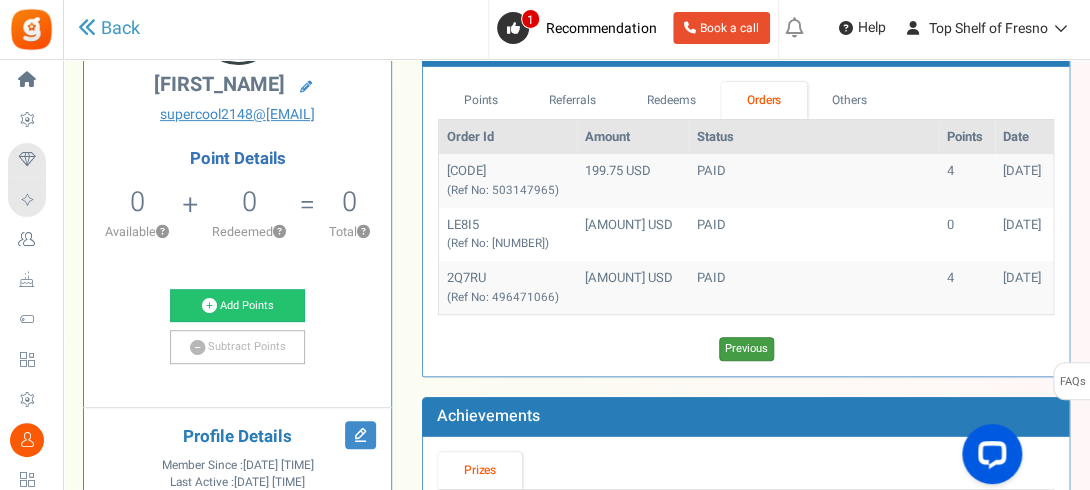 click on "Previous" at bounding box center (746, 349) 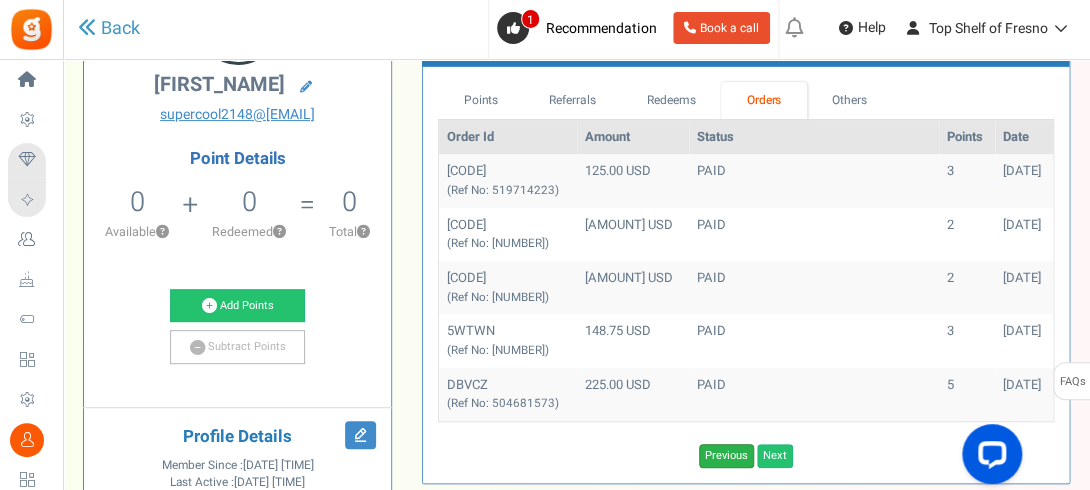 click on "Previous" at bounding box center [726, 456] 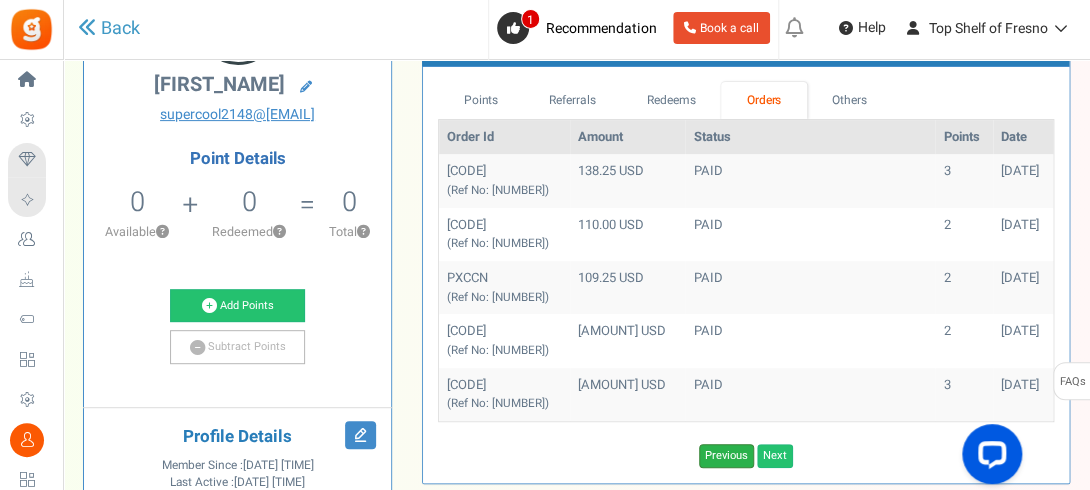 click on "Previous" at bounding box center [726, 456] 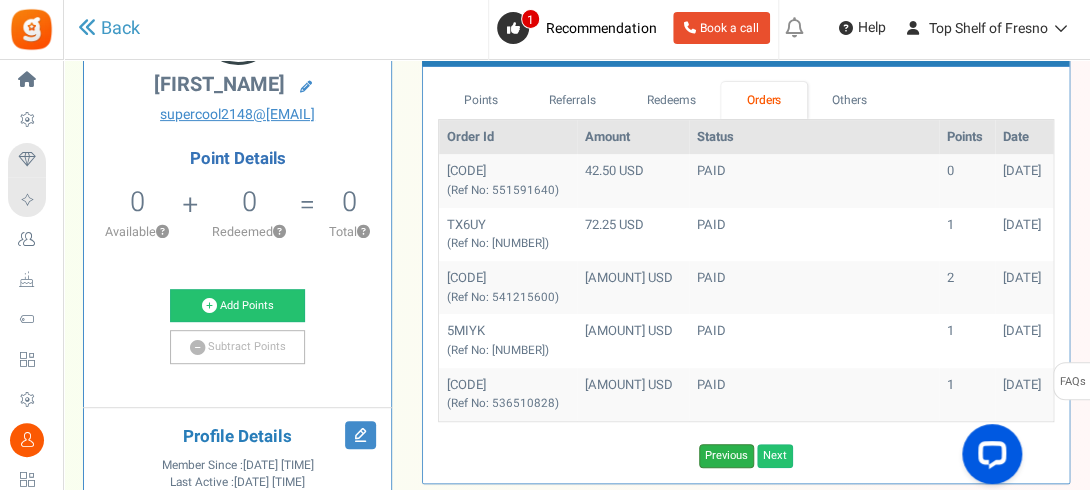 click on "Previous" at bounding box center (726, 456) 